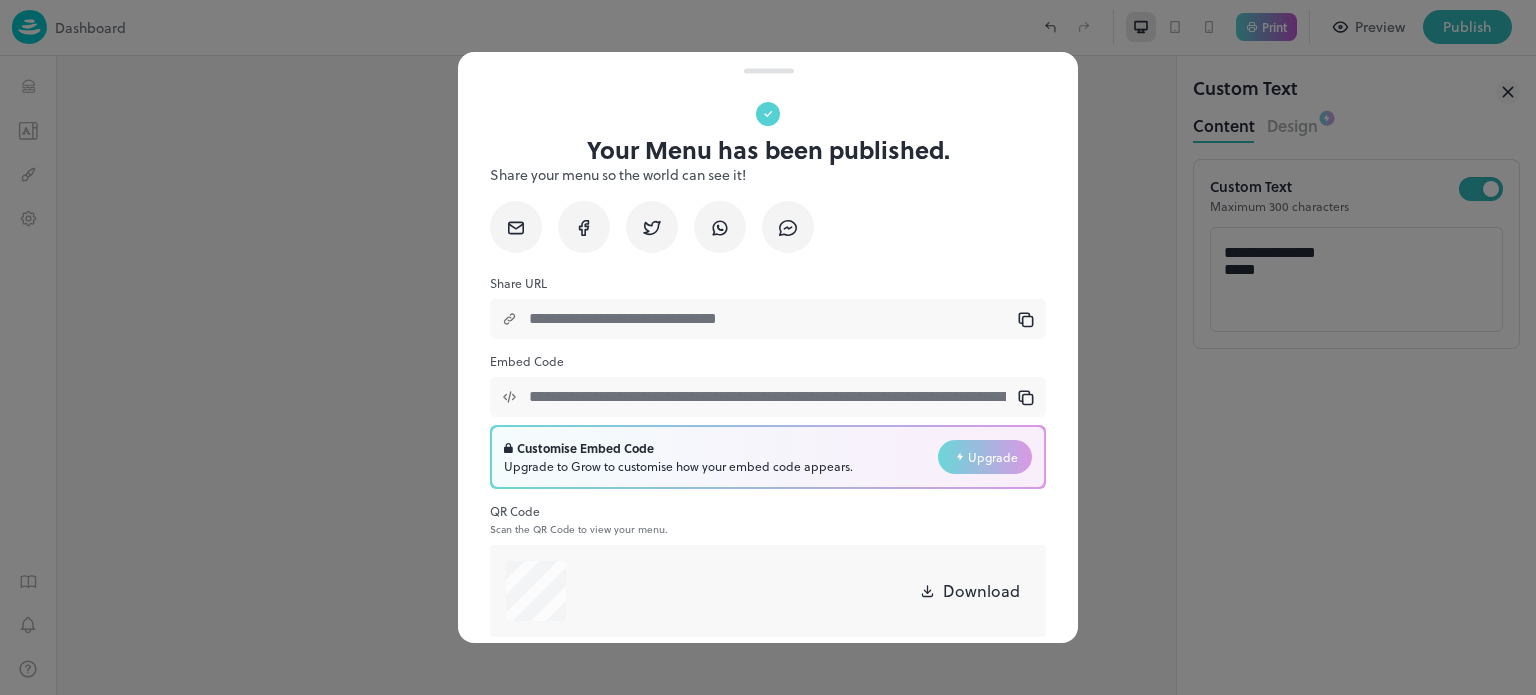 scroll, scrollTop: 0, scrollLeft: 0, axis: both 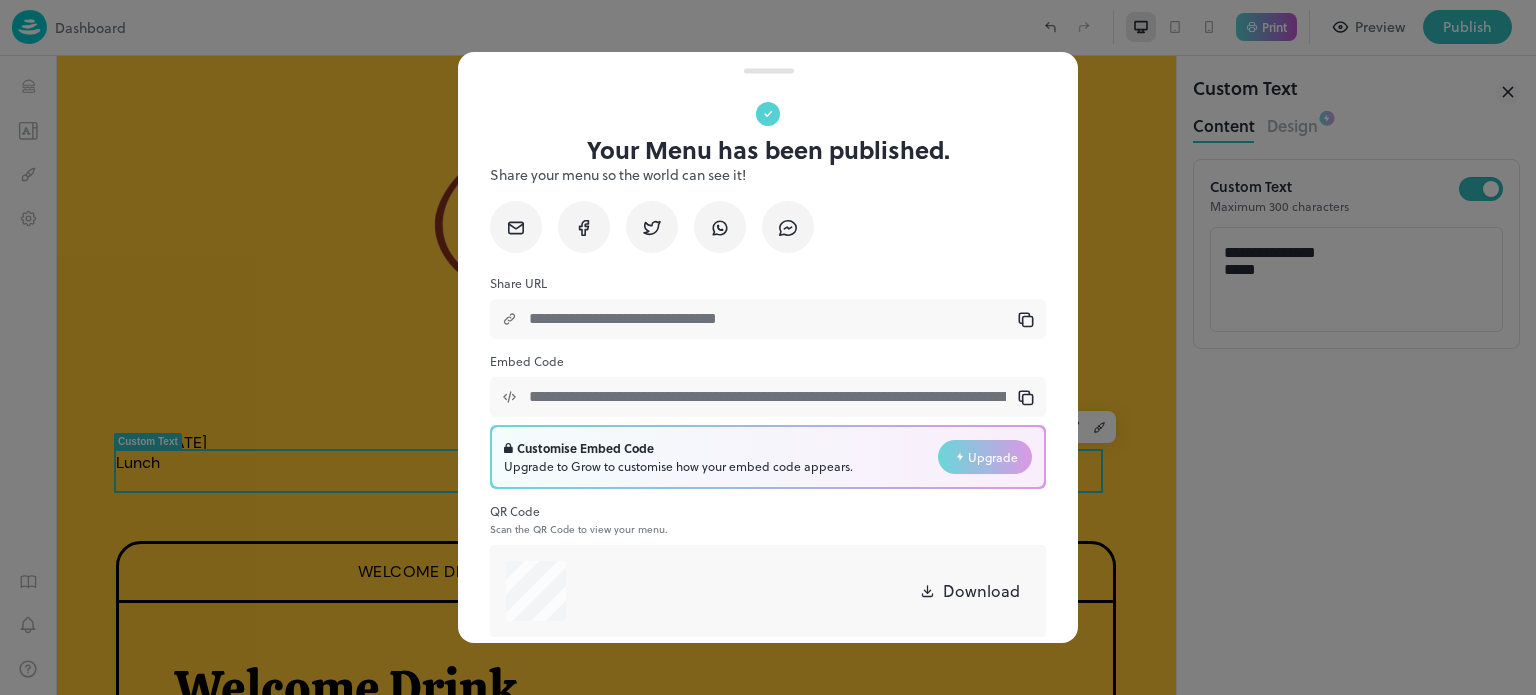 click at bounding box center [768, 347] 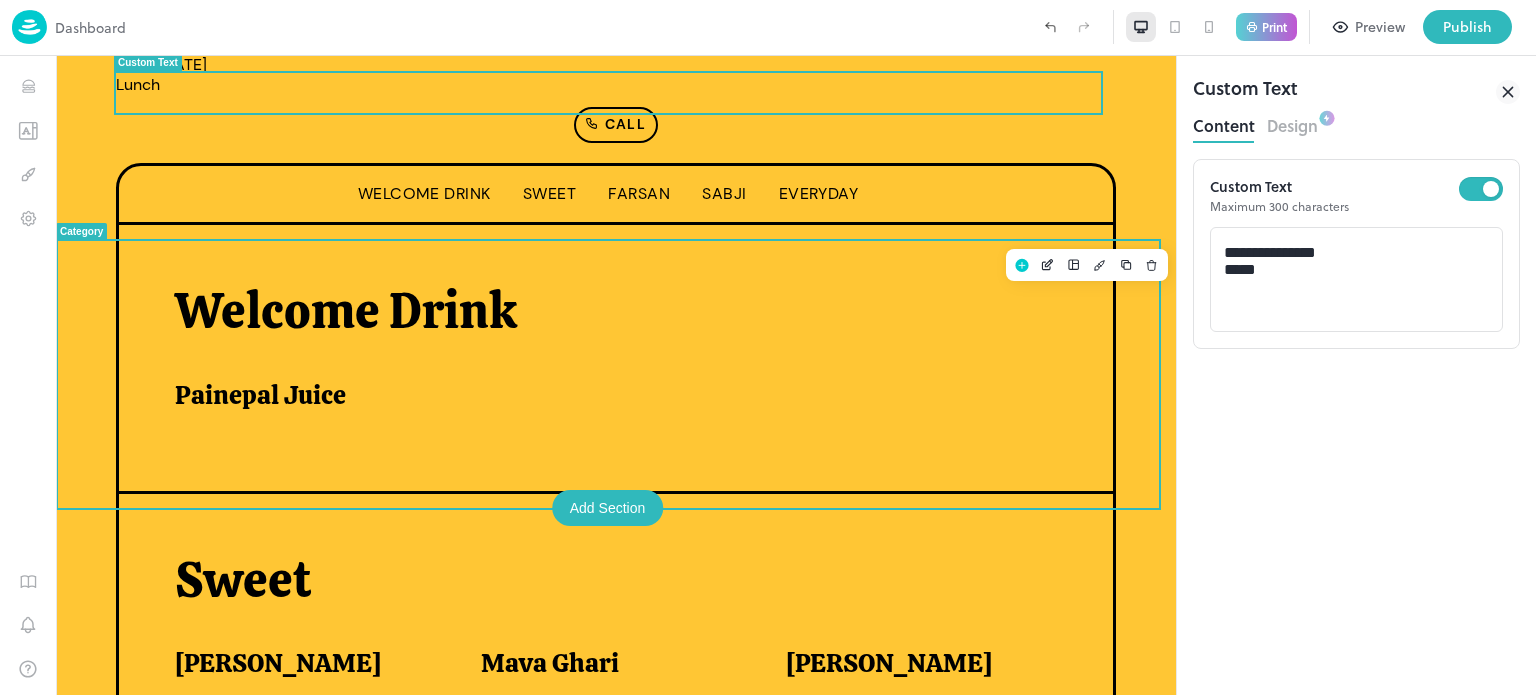 scroll, scrollTop: 379, scrollLeft: 0, axis: vertical 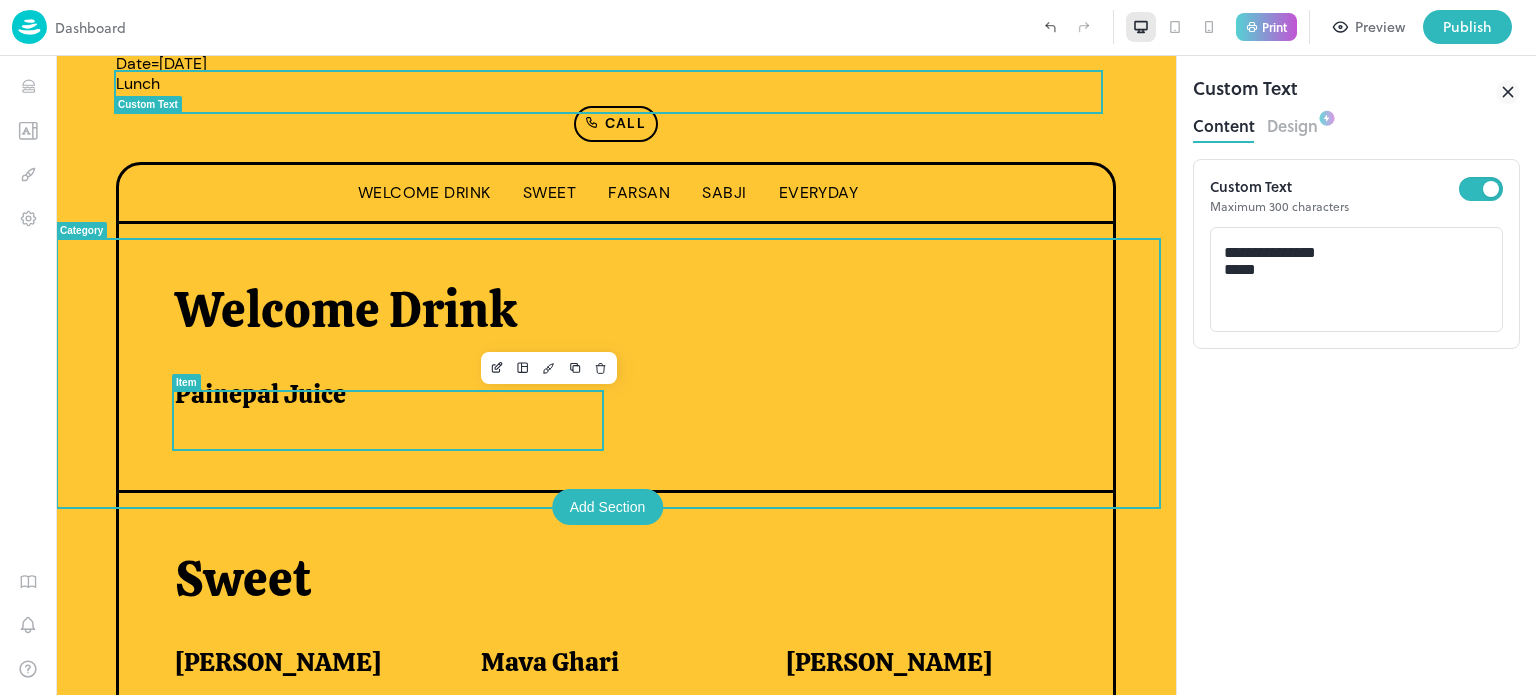 click on "Painepal Juice" at bounding box center (380, 394) 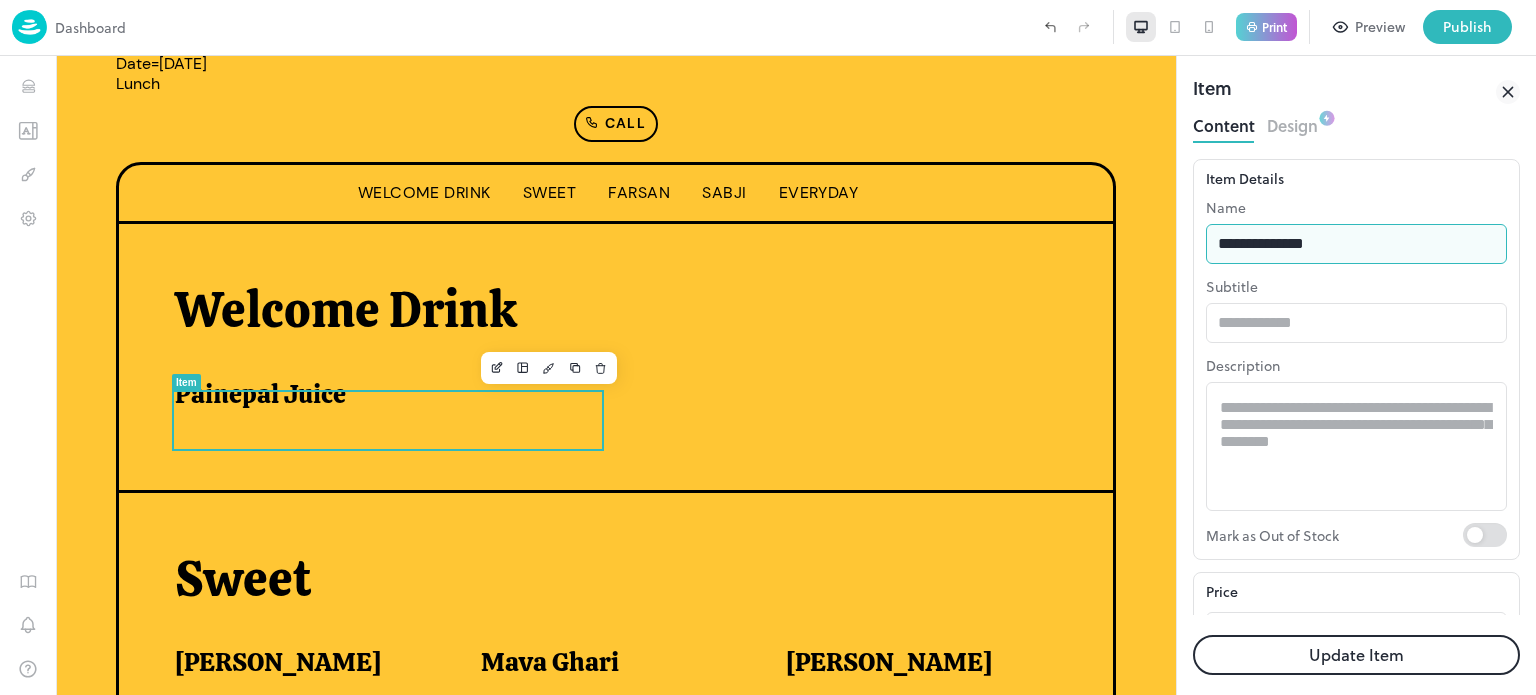 click on "**********" at bounding box center (1356, 244) 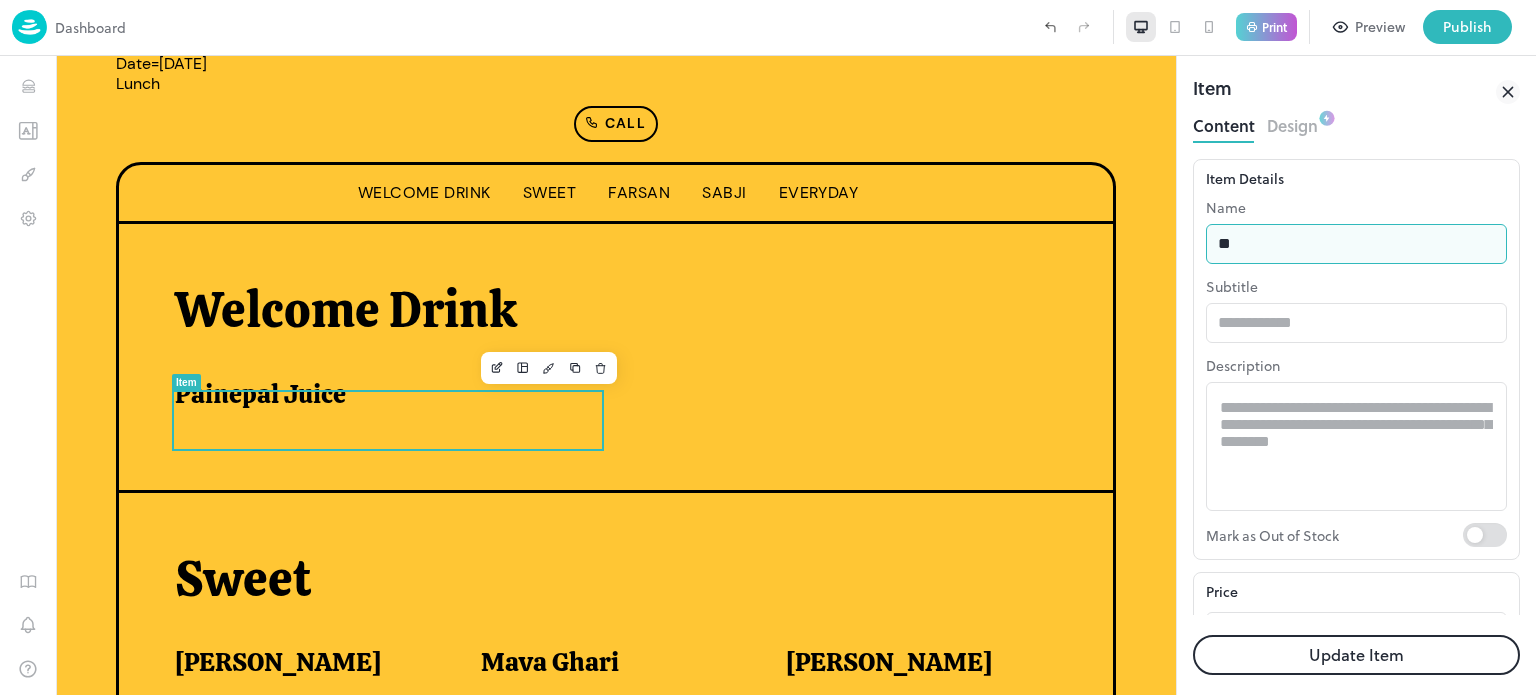 type on "*" 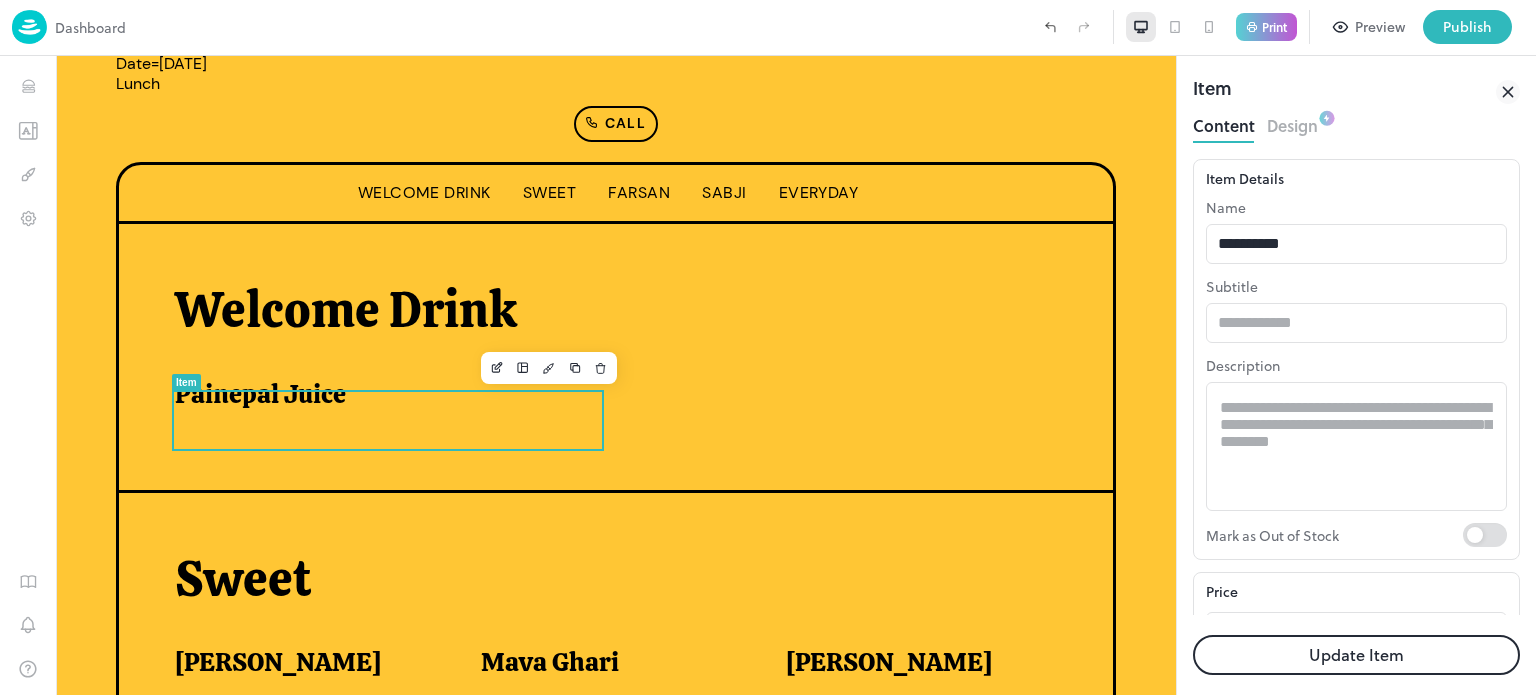 click on "Update Item" at bounding box center [1356, 655] 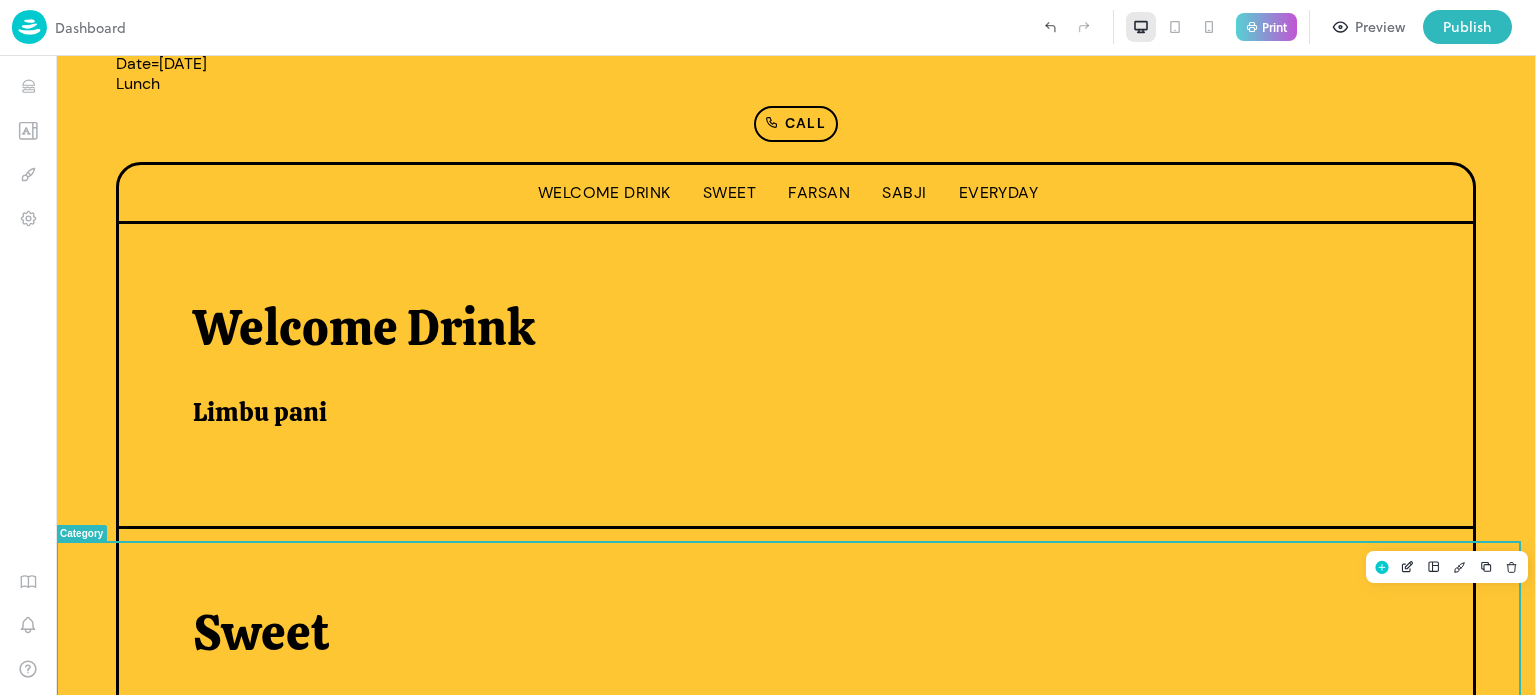 scroll, scrollTop: 616, scrollLeft: 0, axis: vertical 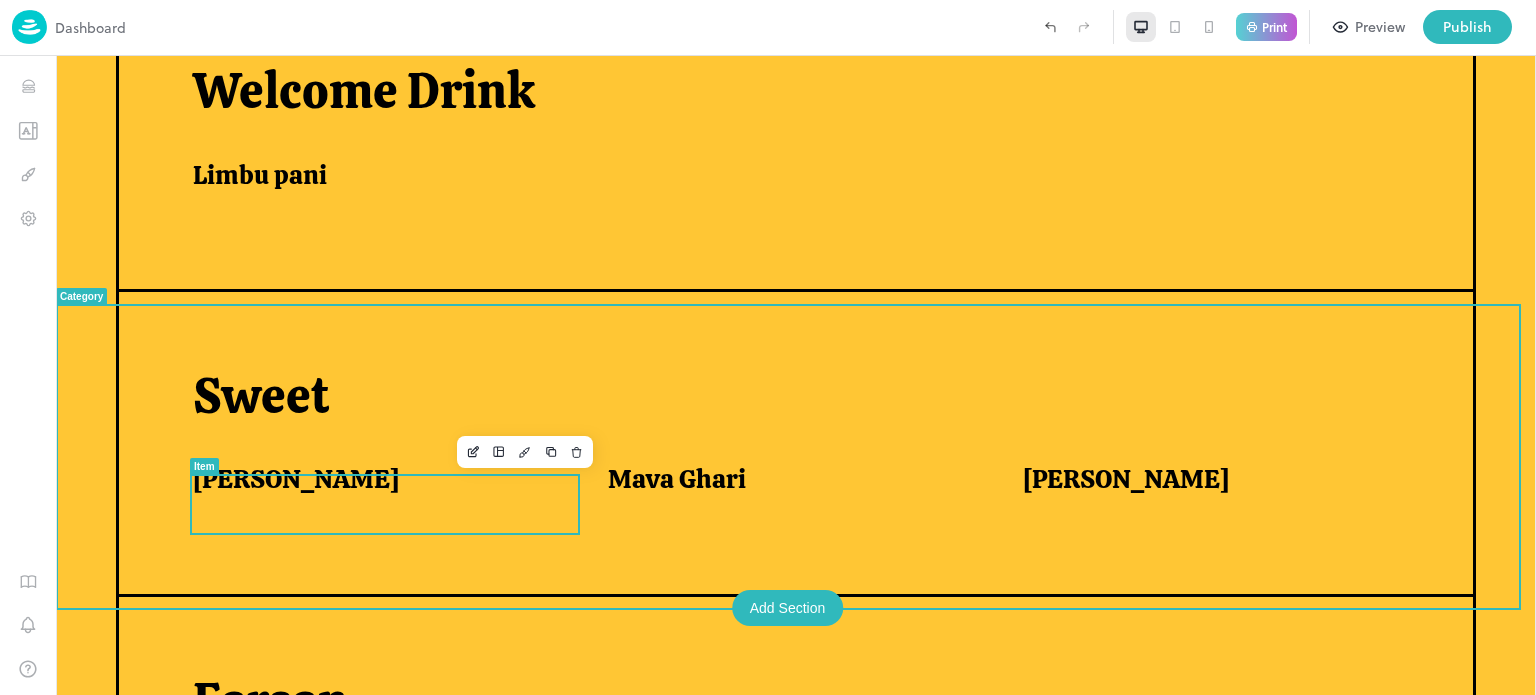 click on "[PERSON_NAME]" at bounding box center [376, 479] 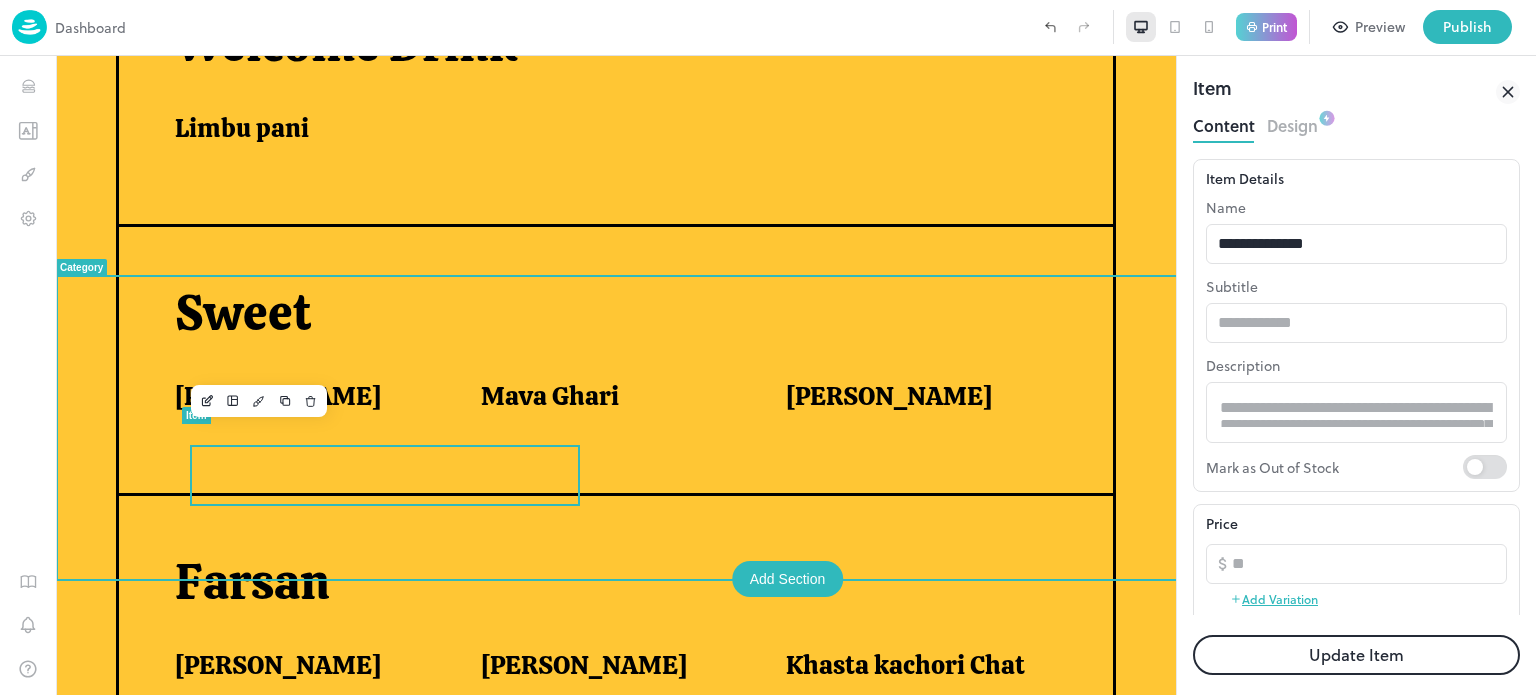 scroll, scrollTop: 0, scrollLeft: 0, axis: both 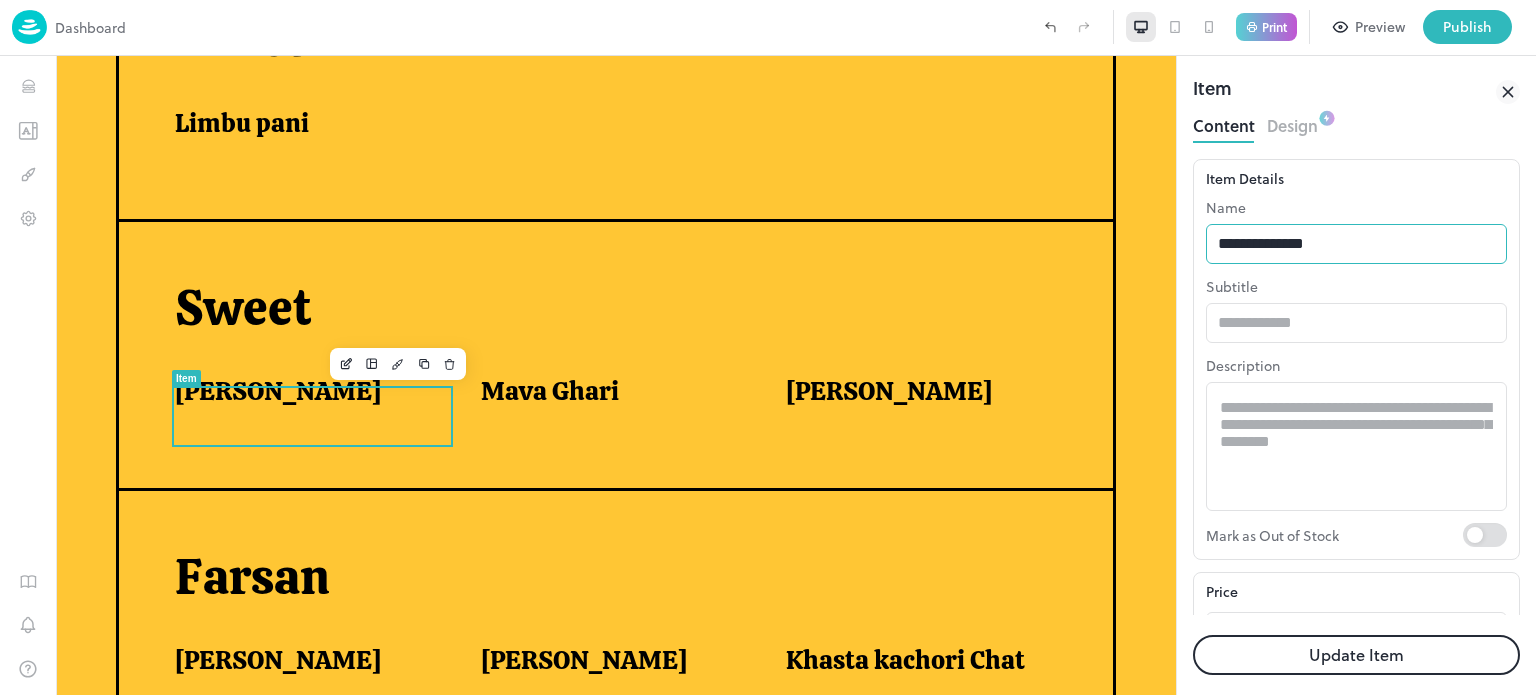 click on "**********" at bounding box center [1356, 244] 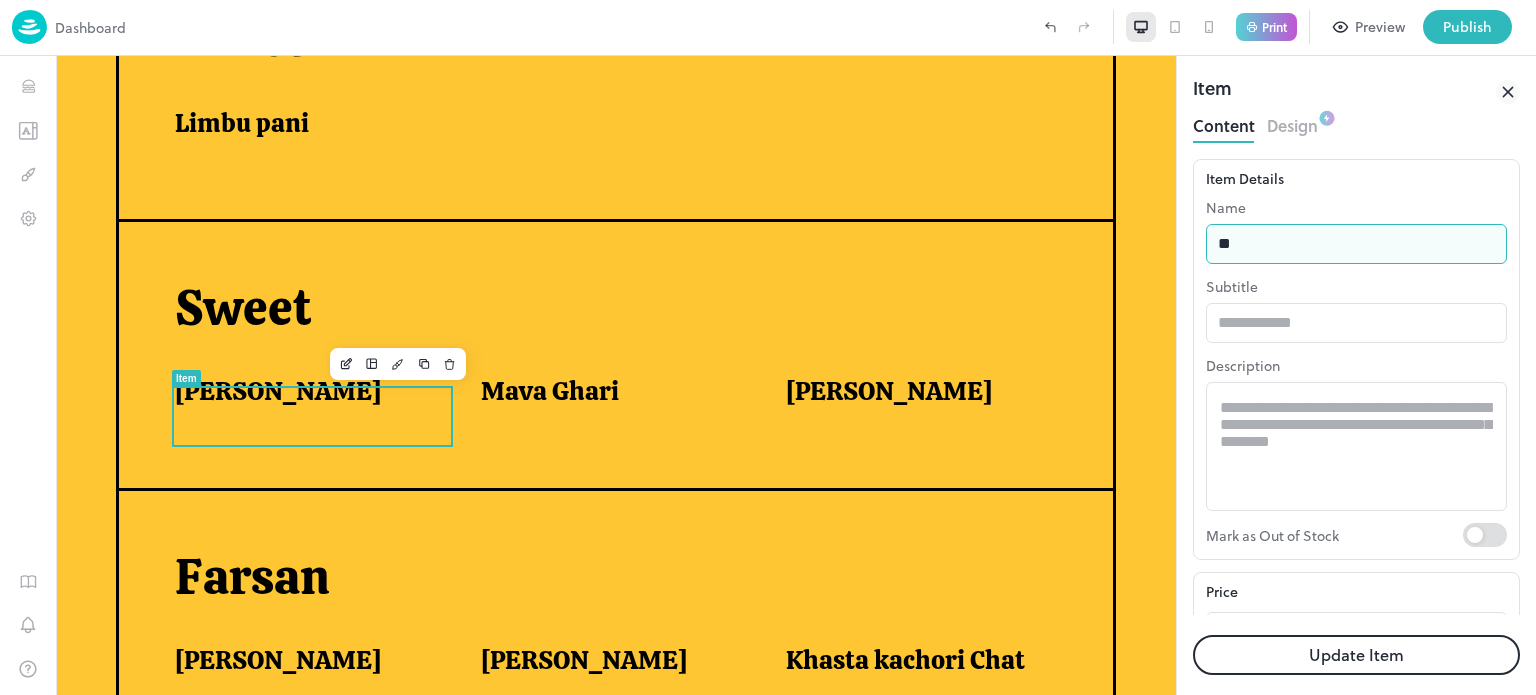 type on "*" 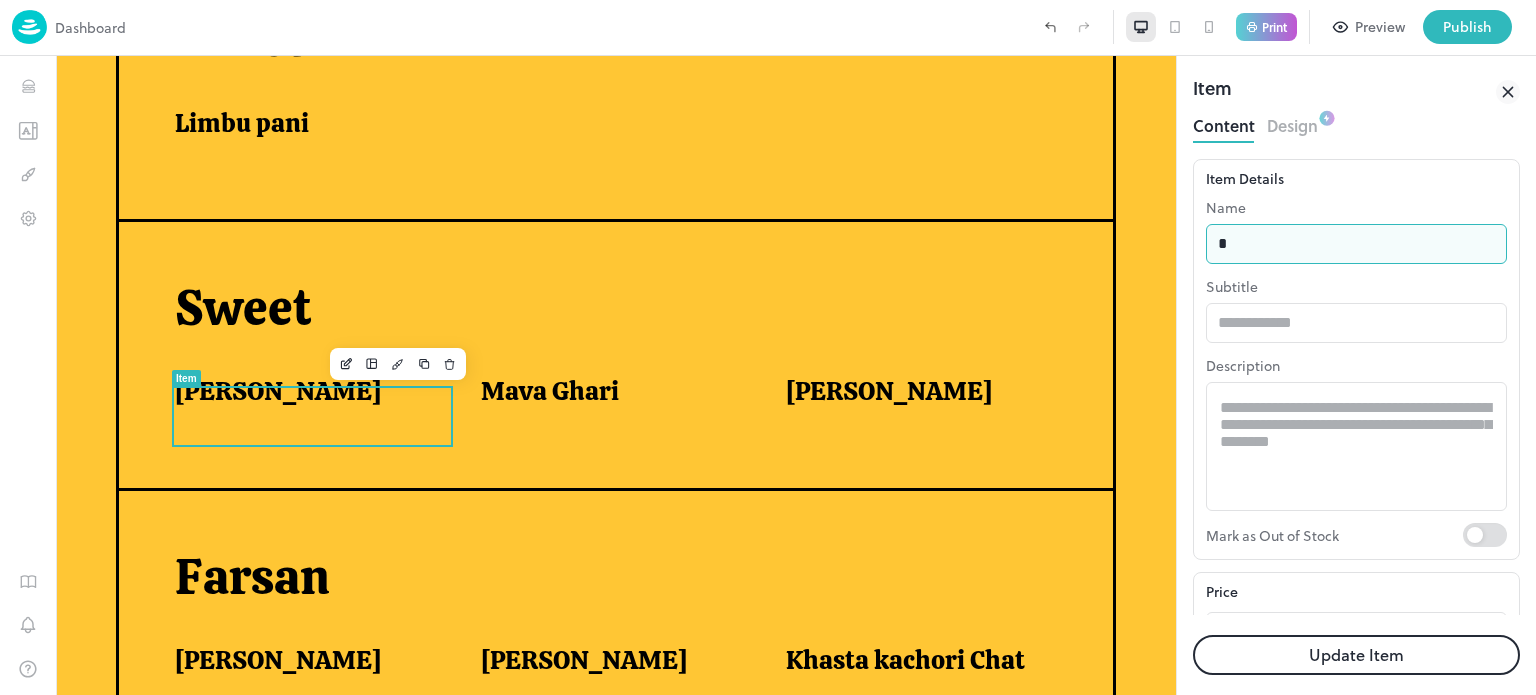 type on "**********" 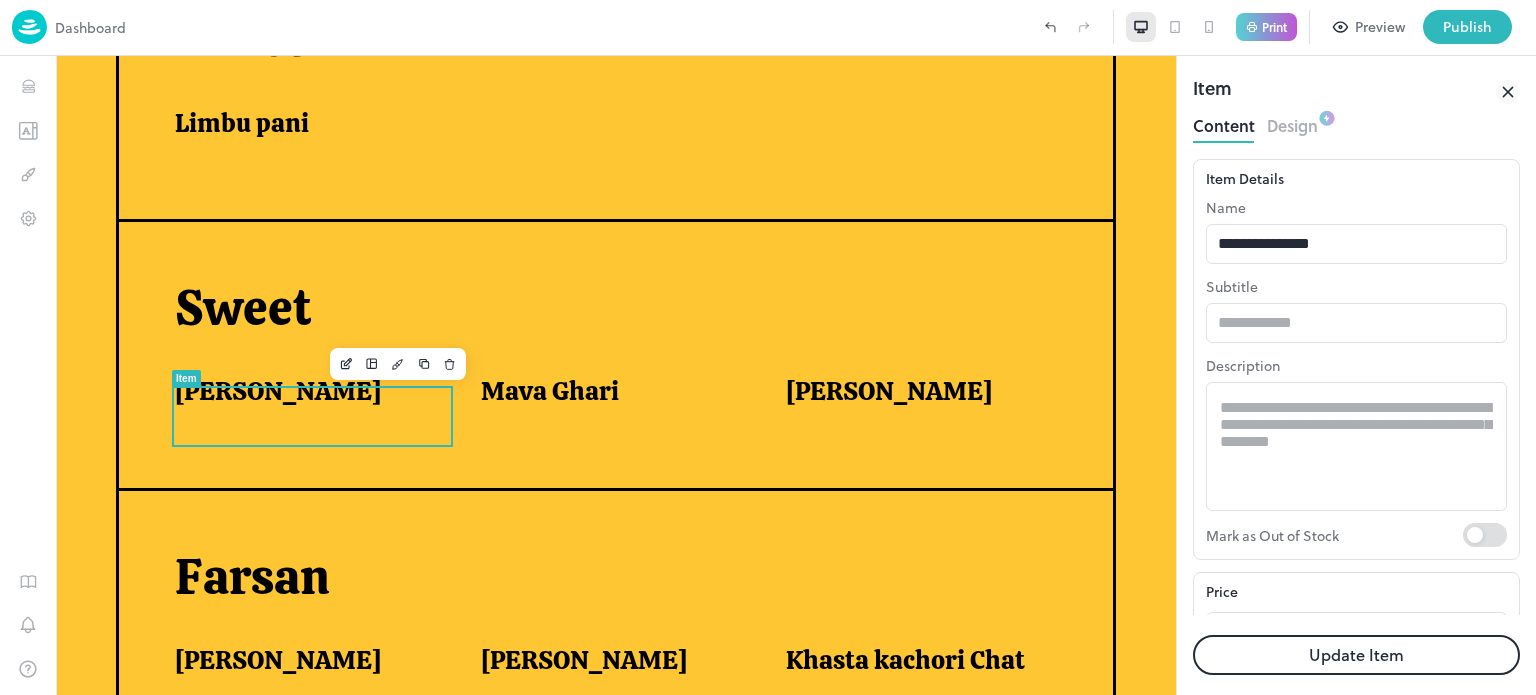 click on "Update Item" at bounding box center [1356, 655] 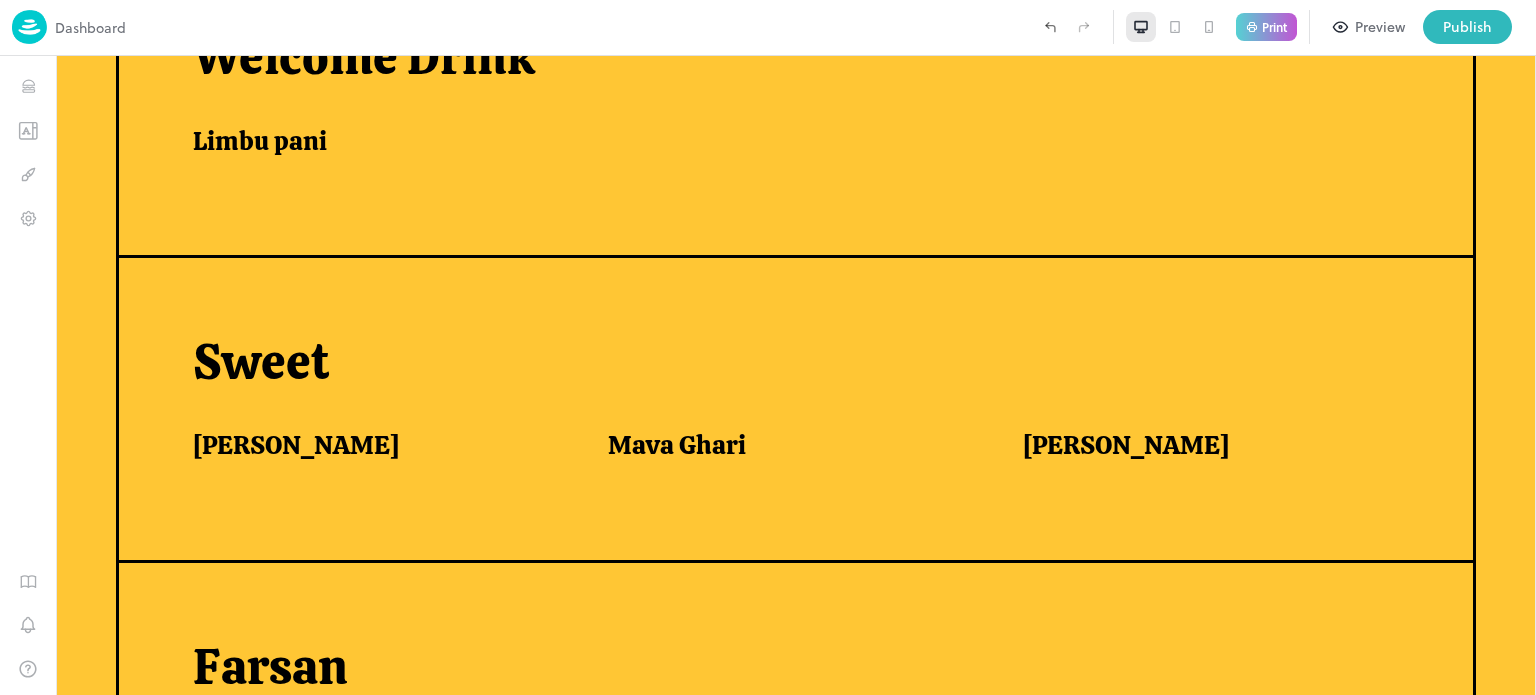 scroll, scrollTop: 616, scrollLeft: 0, axis: vertical 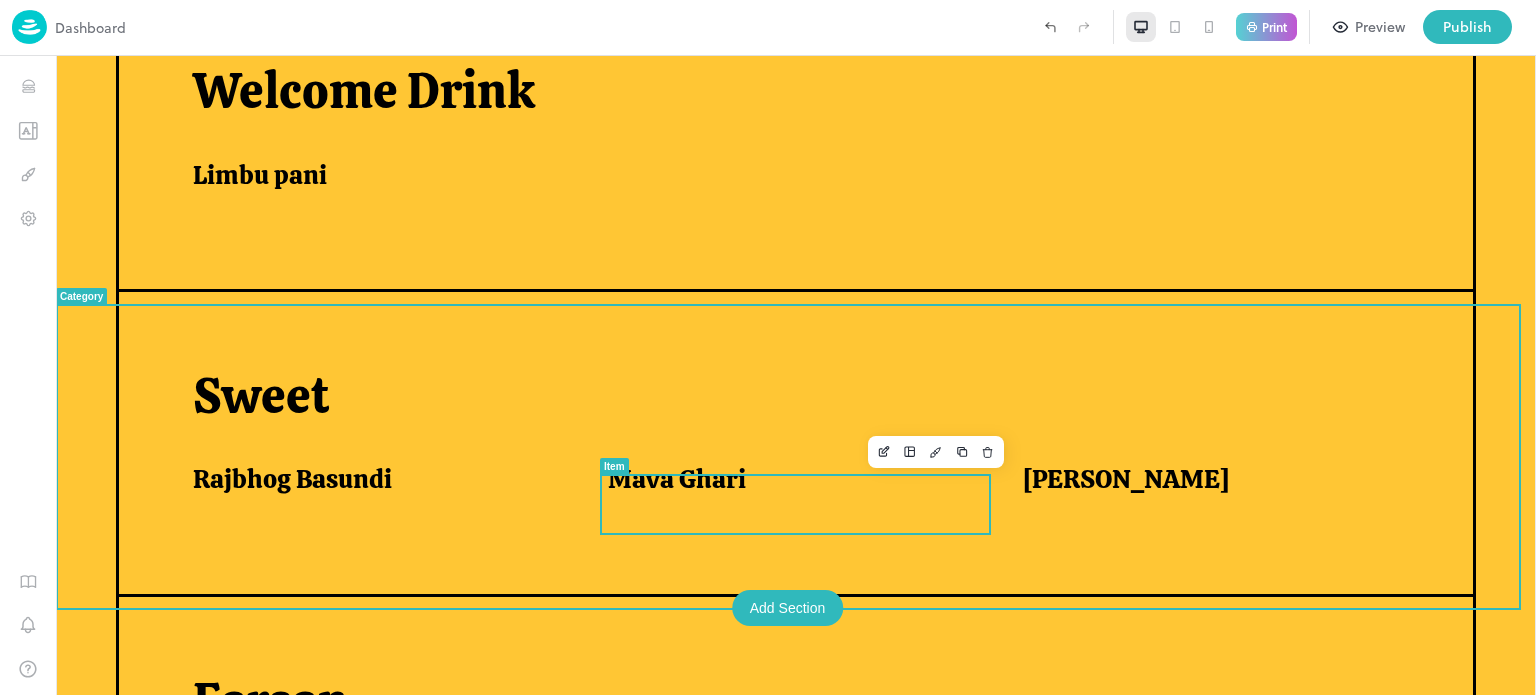 click on "Mava Ghari" at bounding box center [791, 484] 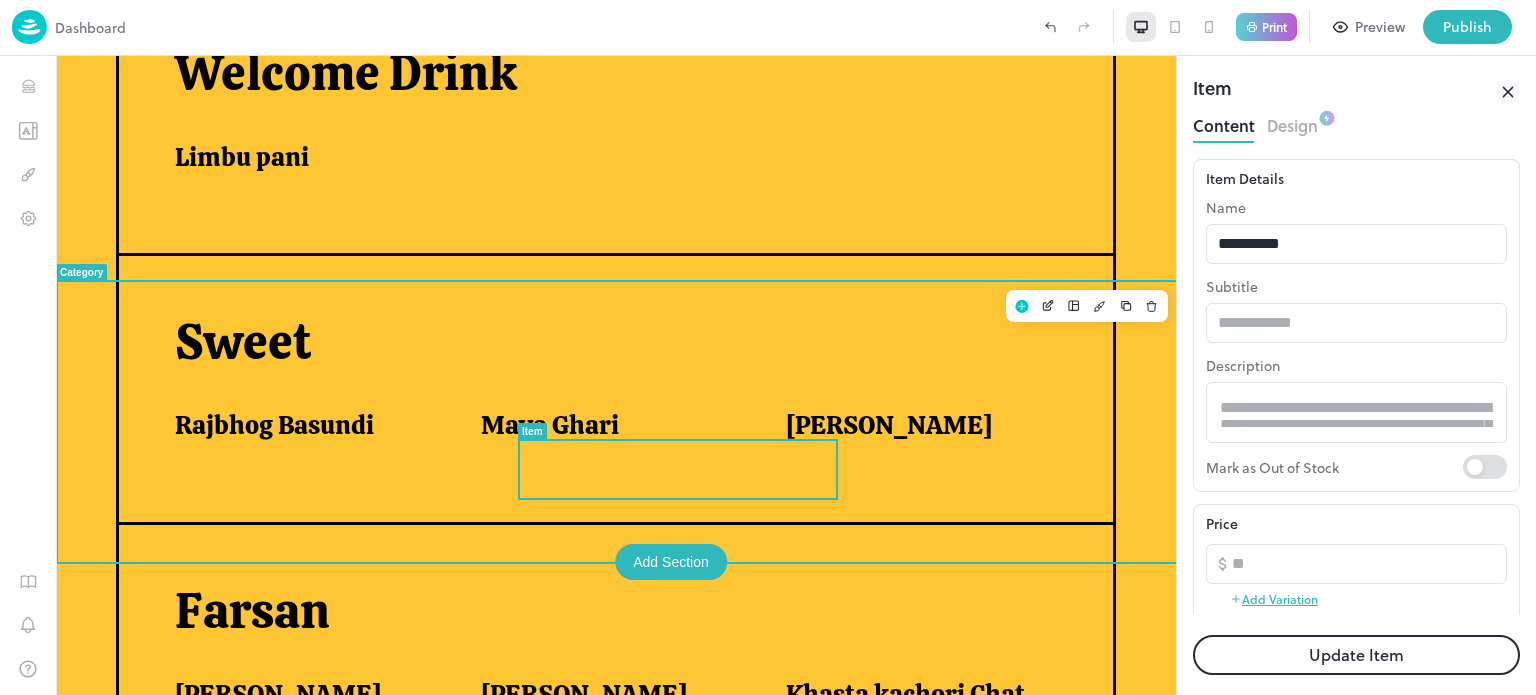scroll, scrollTop: 650, scrollLeft: 0, axis: vertical 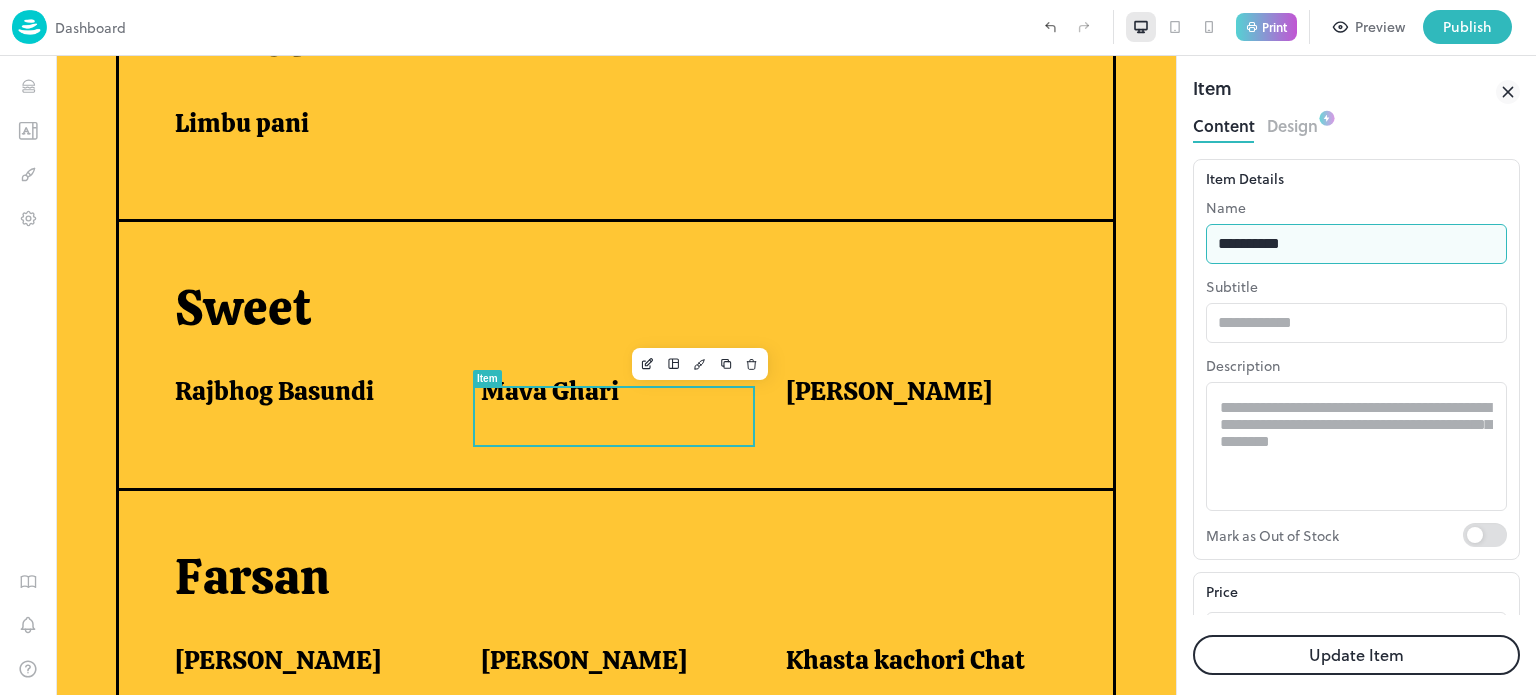 click on "**********" at bounding box center [1356, 244] 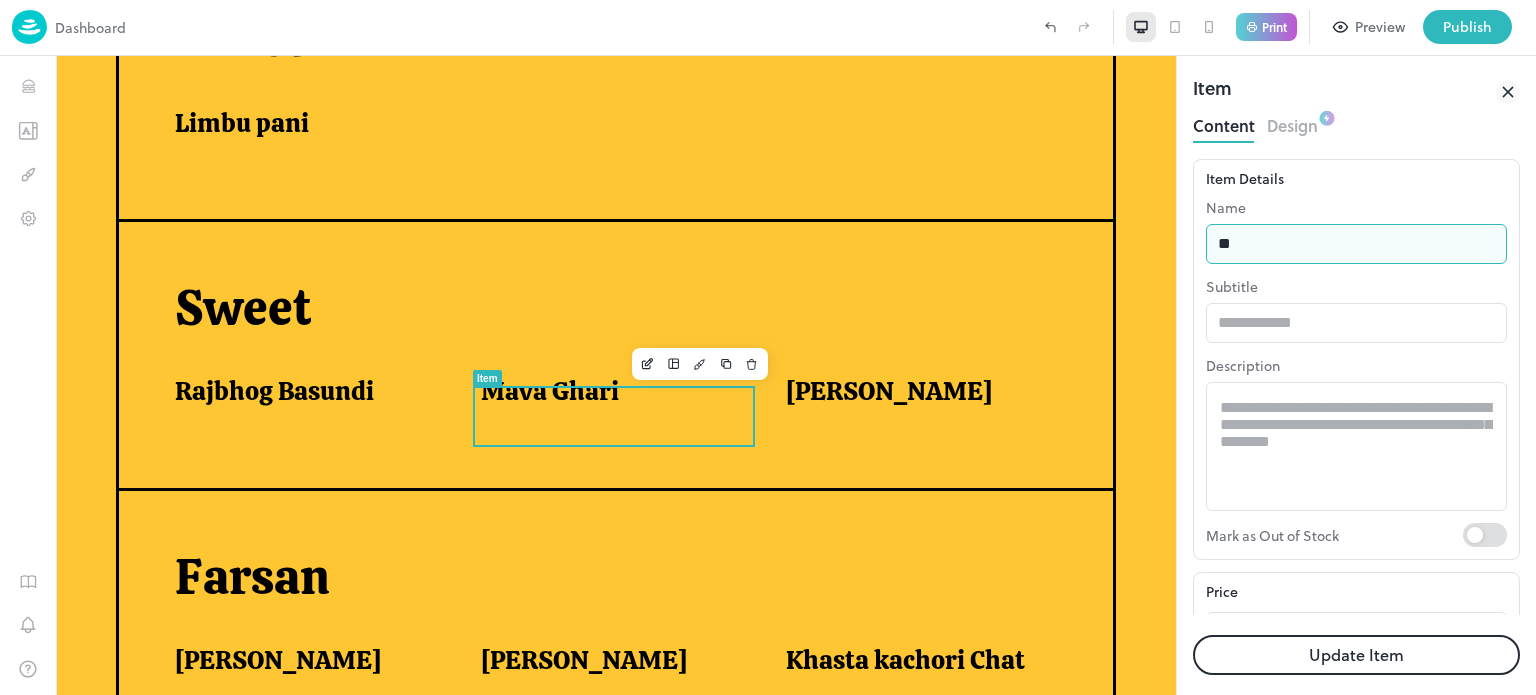 type on "*" 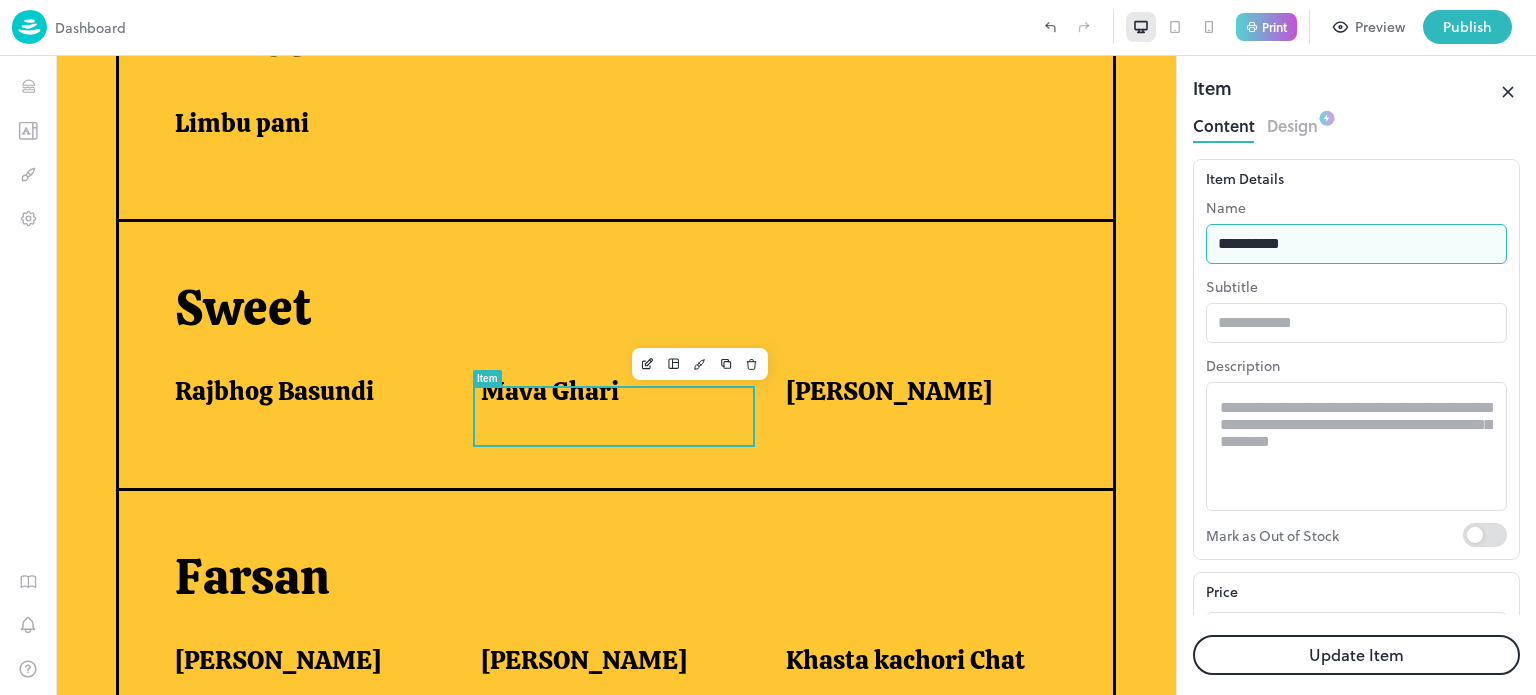 click on "Update Item" at bounding box center [1356, 655] 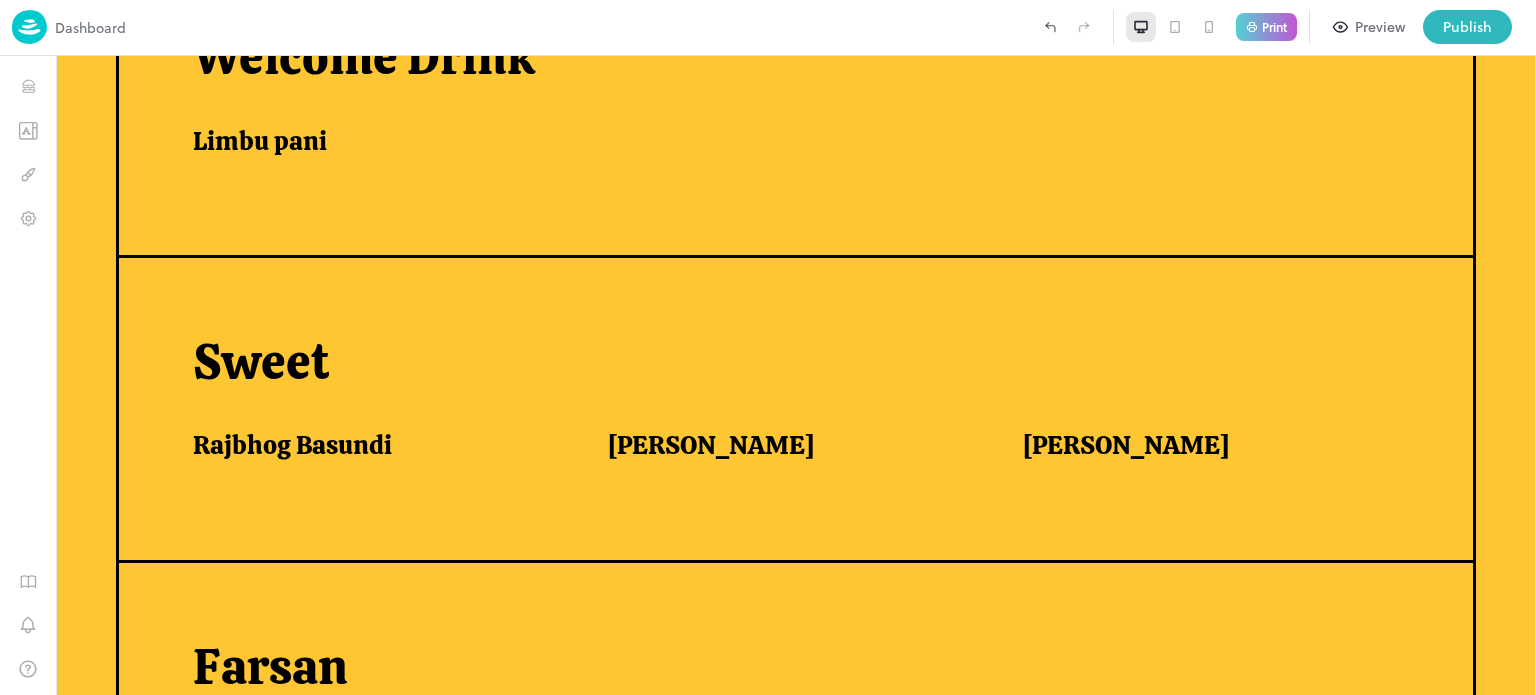 scroll, scrollTop: 616, scrollLeft: 0, axis: vertical 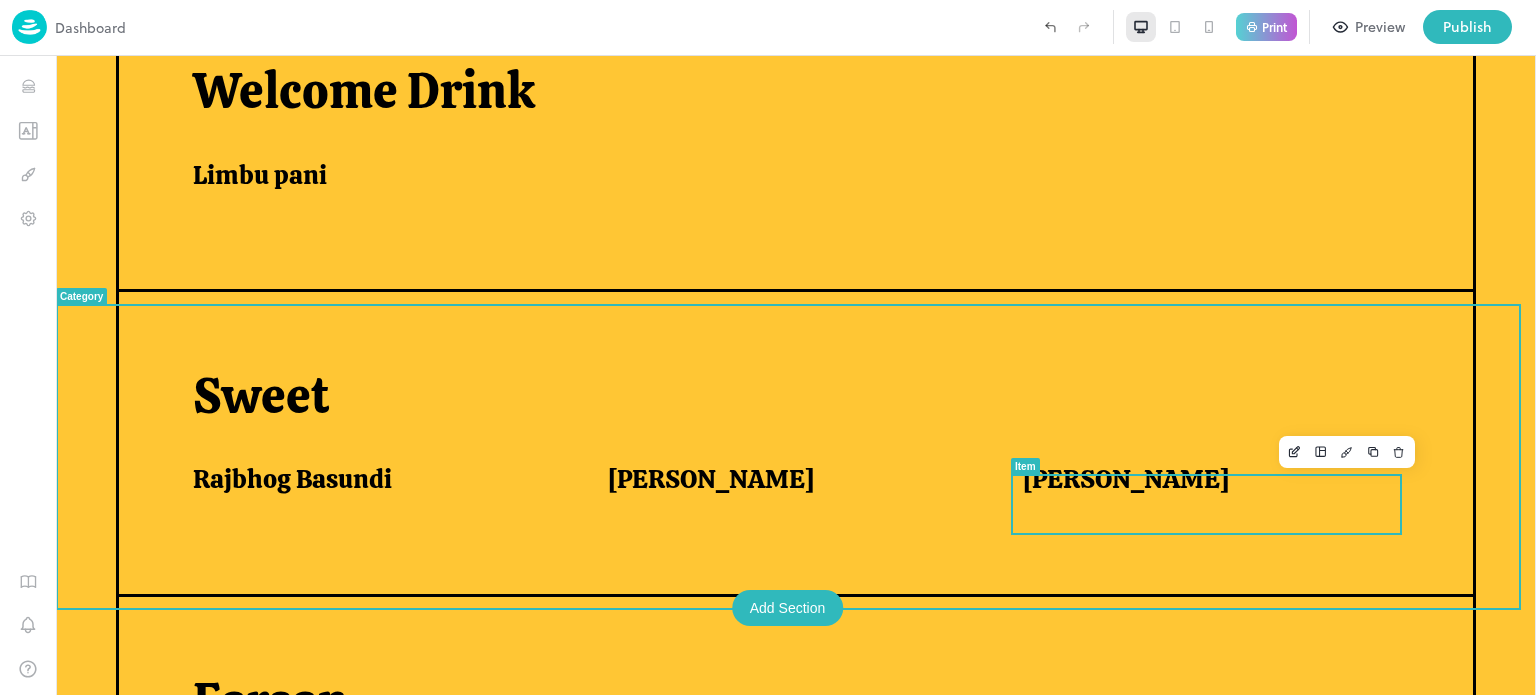 click on "[PERSON_NAME]" at bounding box center (1126, 479) 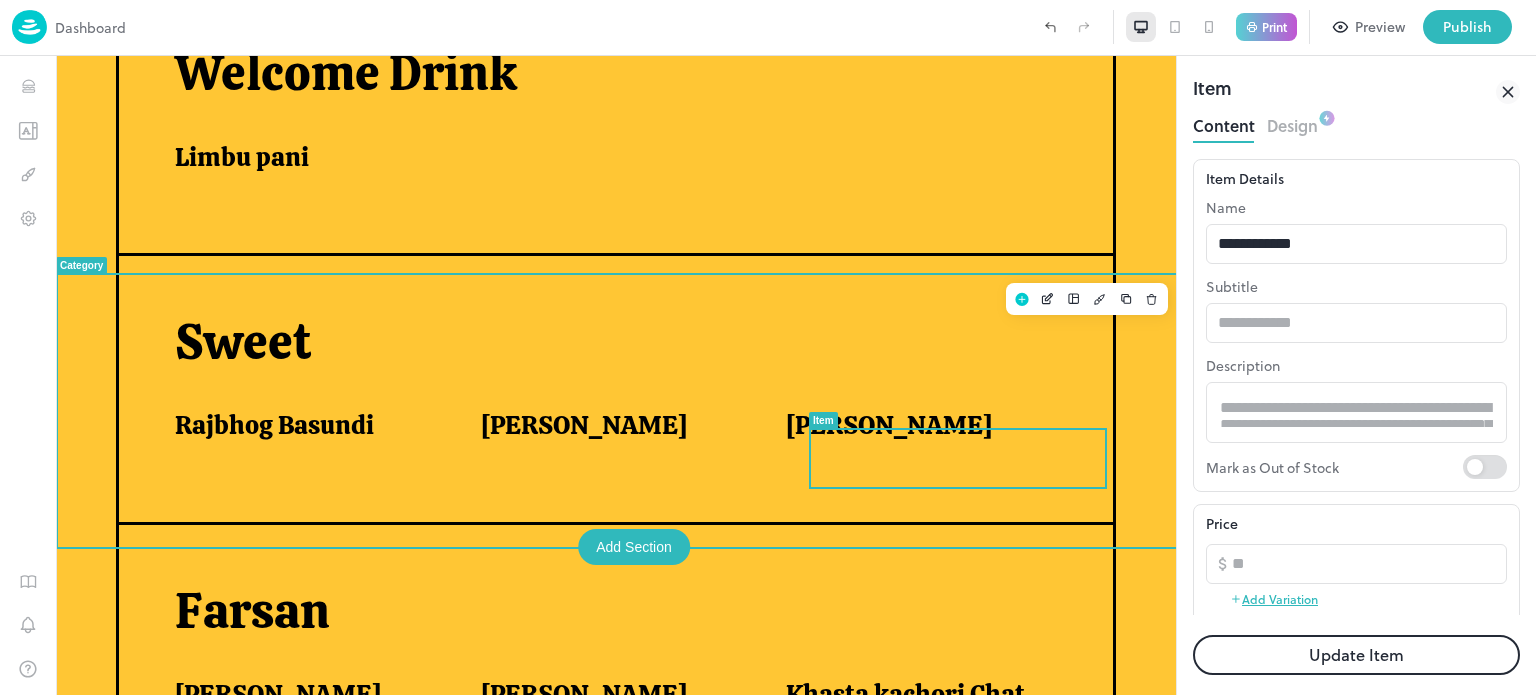 scroll, scrollTop: 0, scrollLeft: 0, axis: both 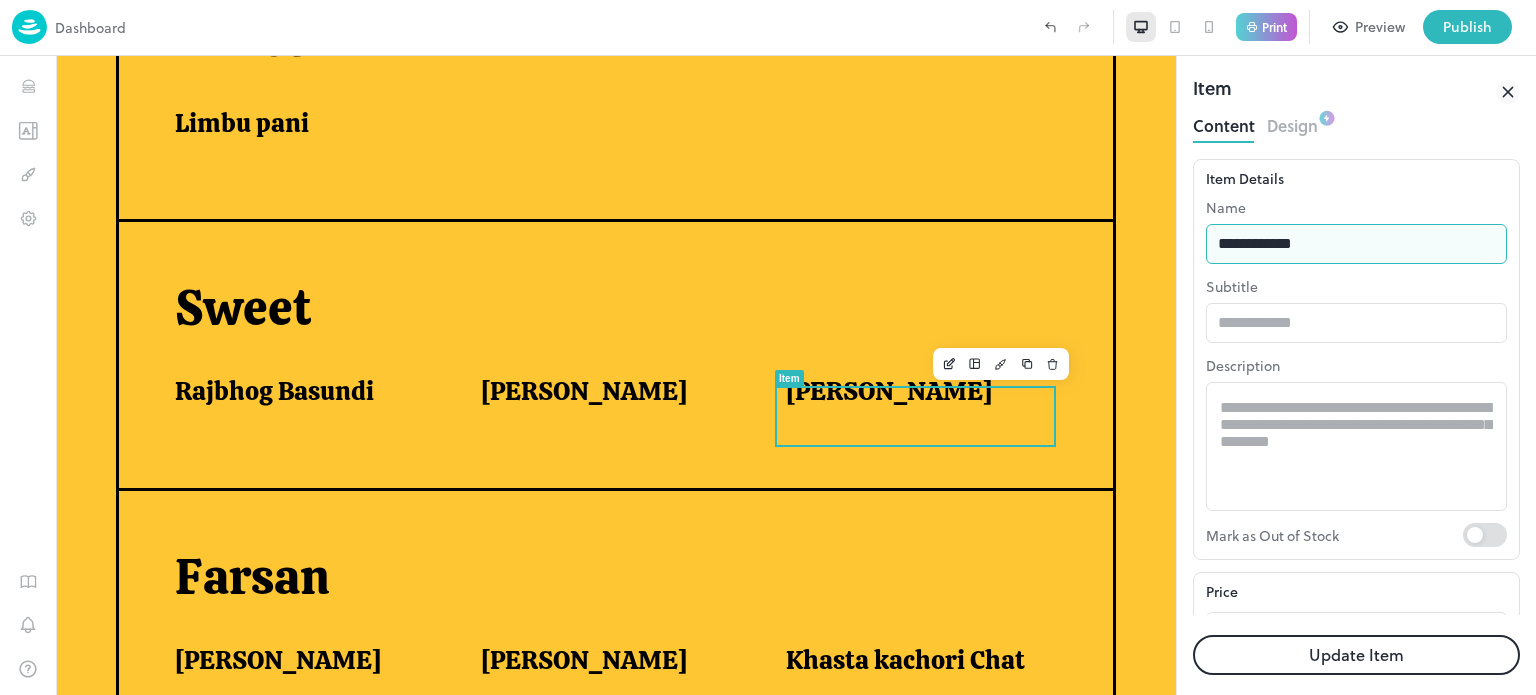 click on "**********" at bounding box center (1356, 244) 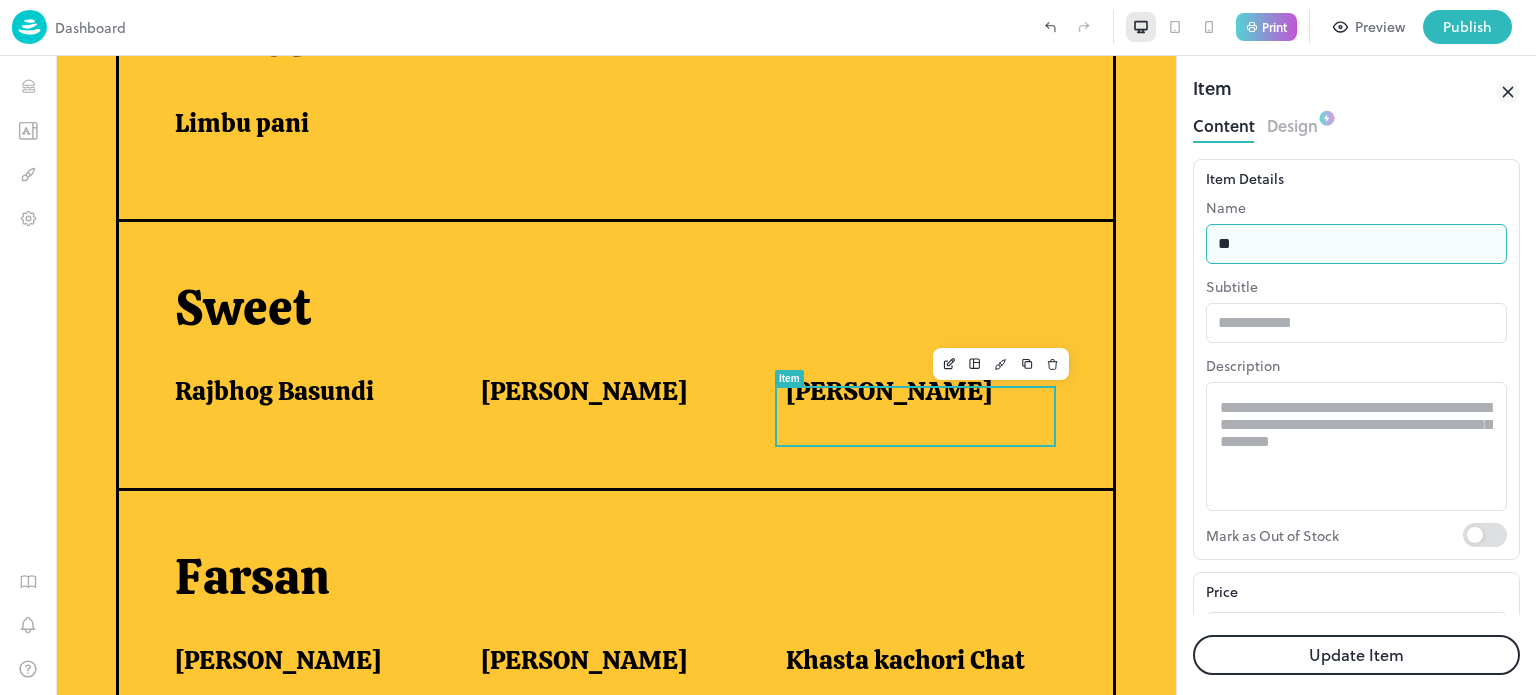 type on "*" 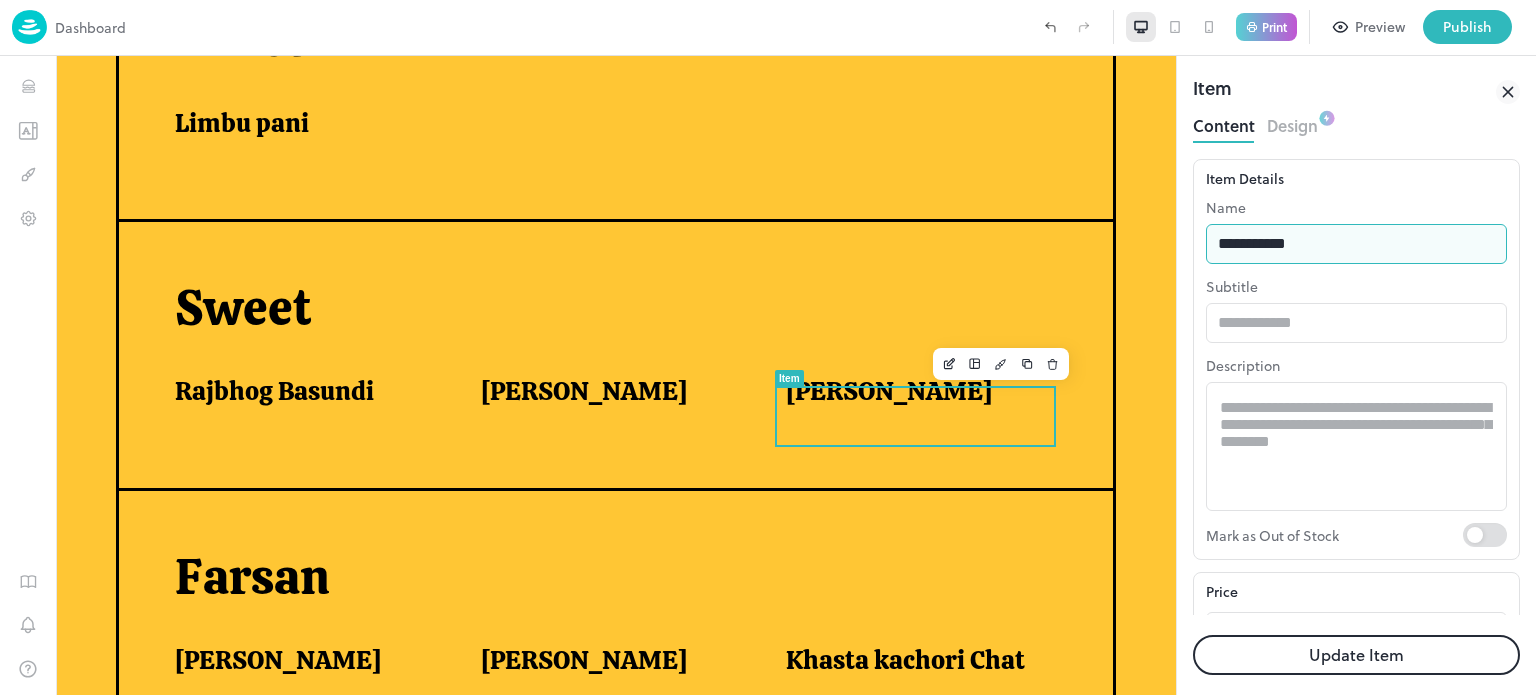 click on "Update Item" at bounding box center [1356, 655] 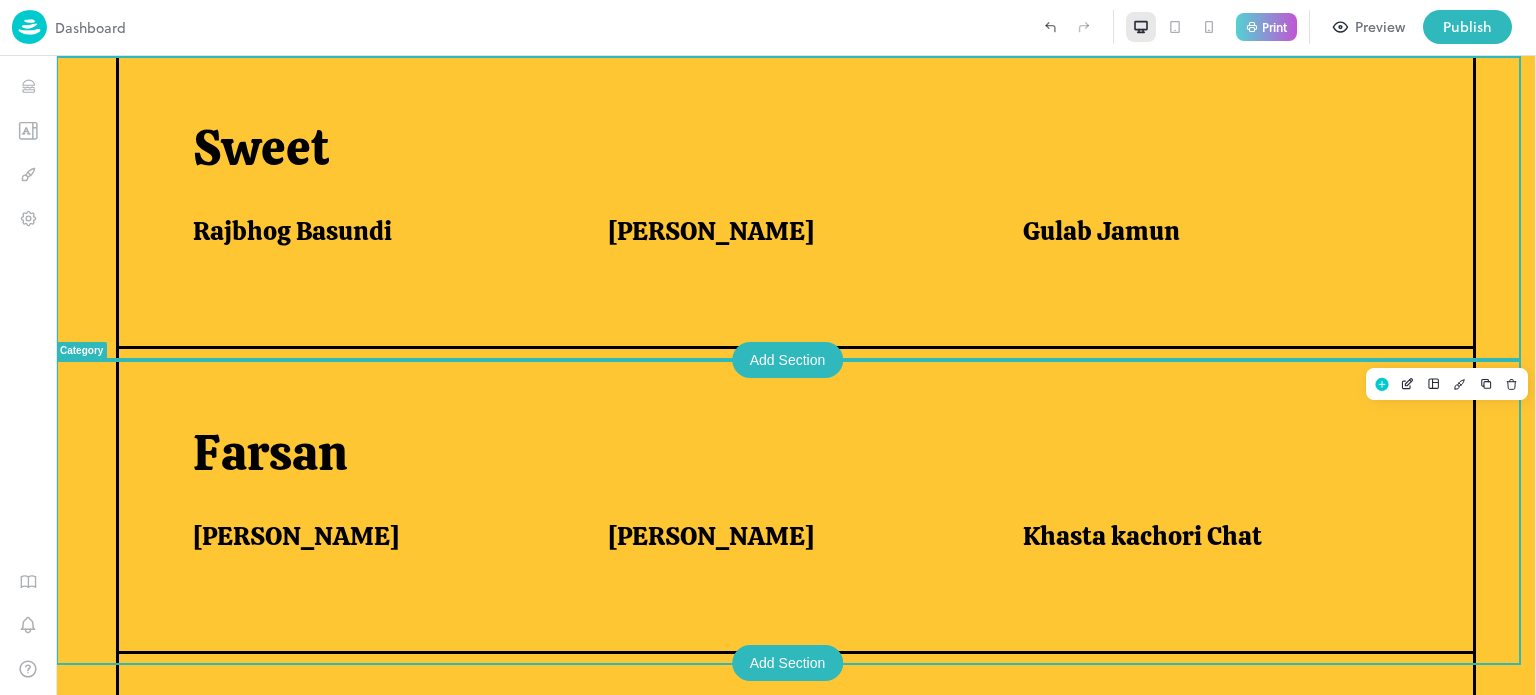 scroll, scrollTop: 866, scrollLeft: 0, axis: vertical 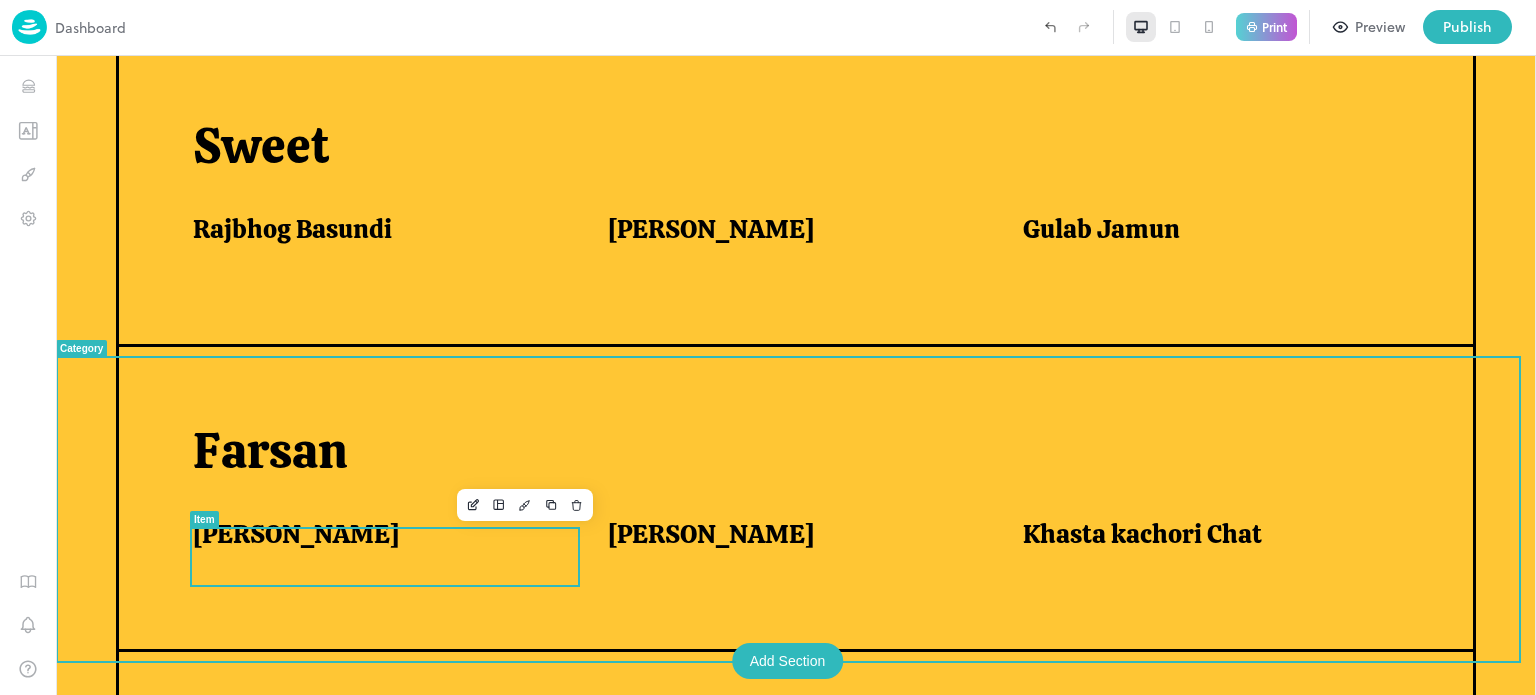 click on "[PERSON_NAME]" at bounding box center (376, 534) 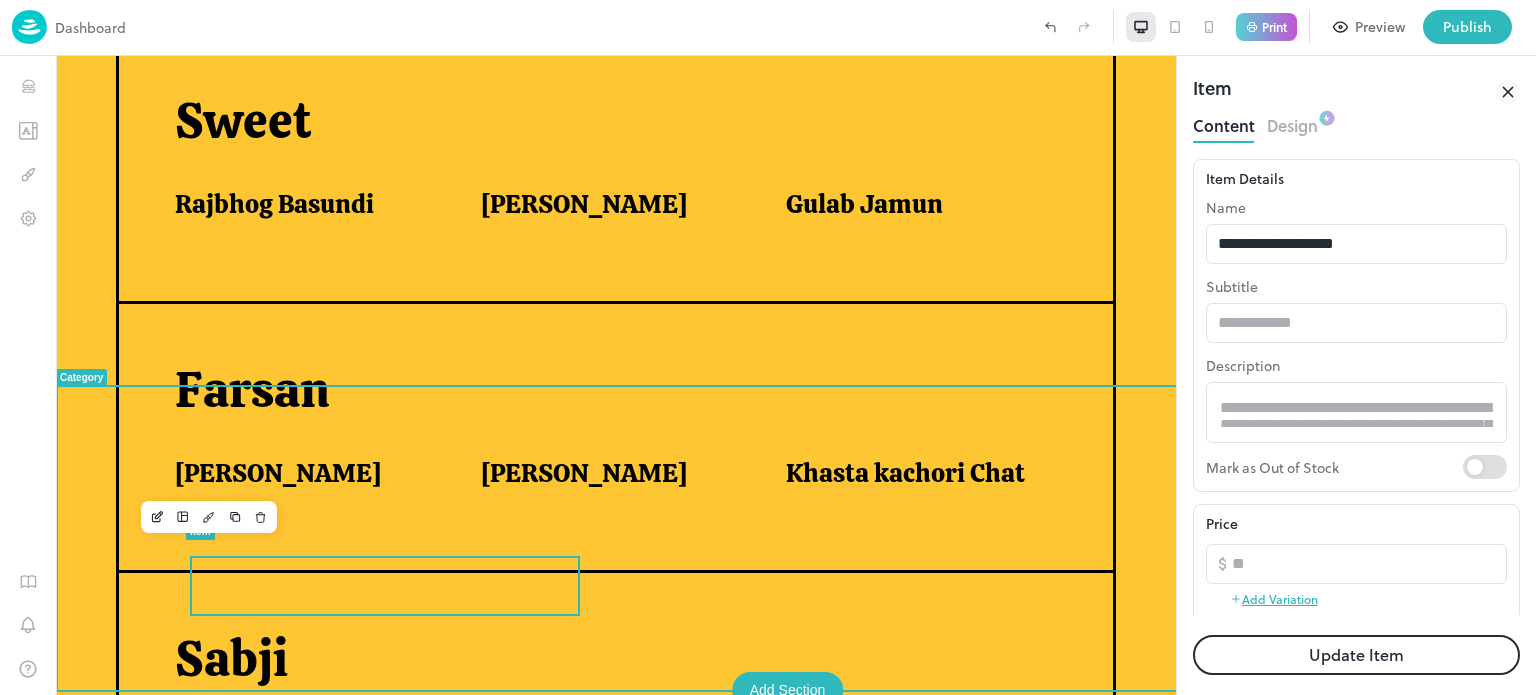 scroll, scrollTop: 0, scrollLeft: 0, axis: both 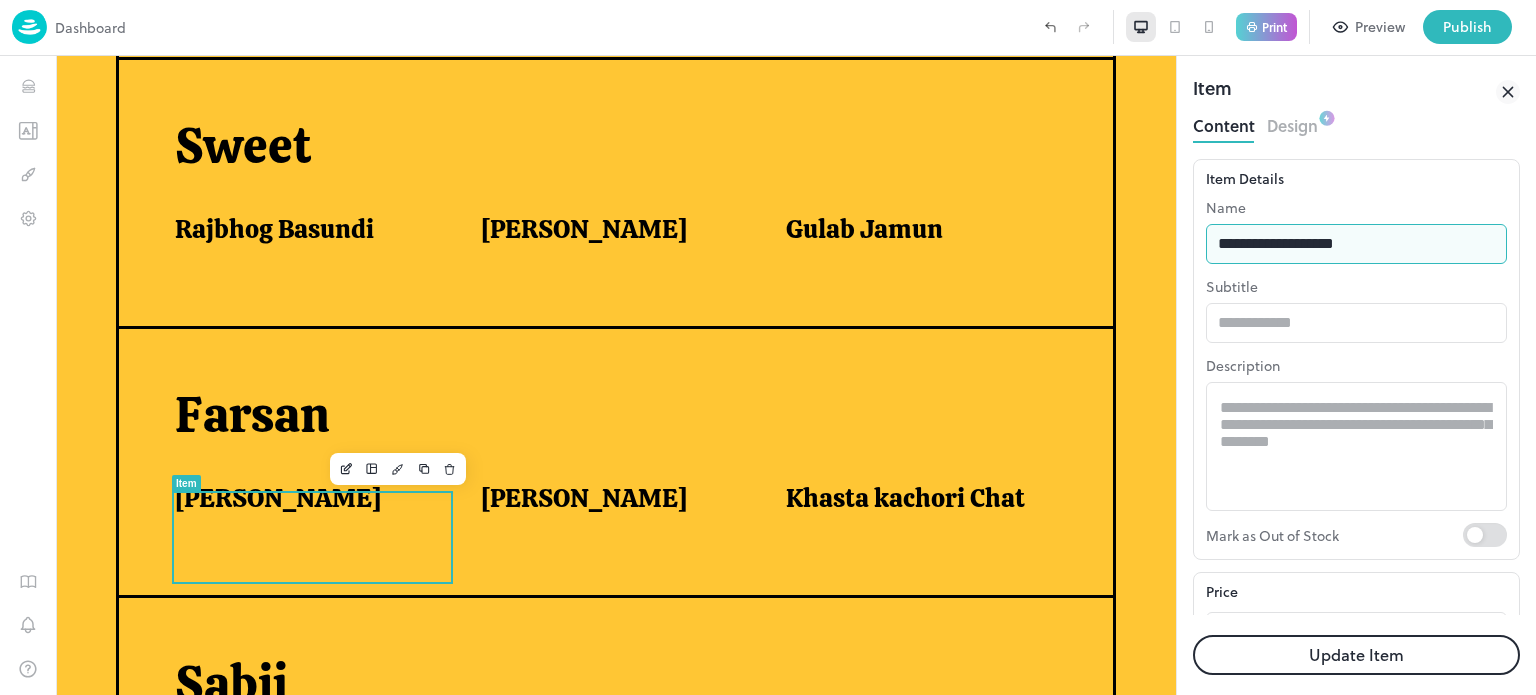 click on "**********" at bounding box center (1356, 244) 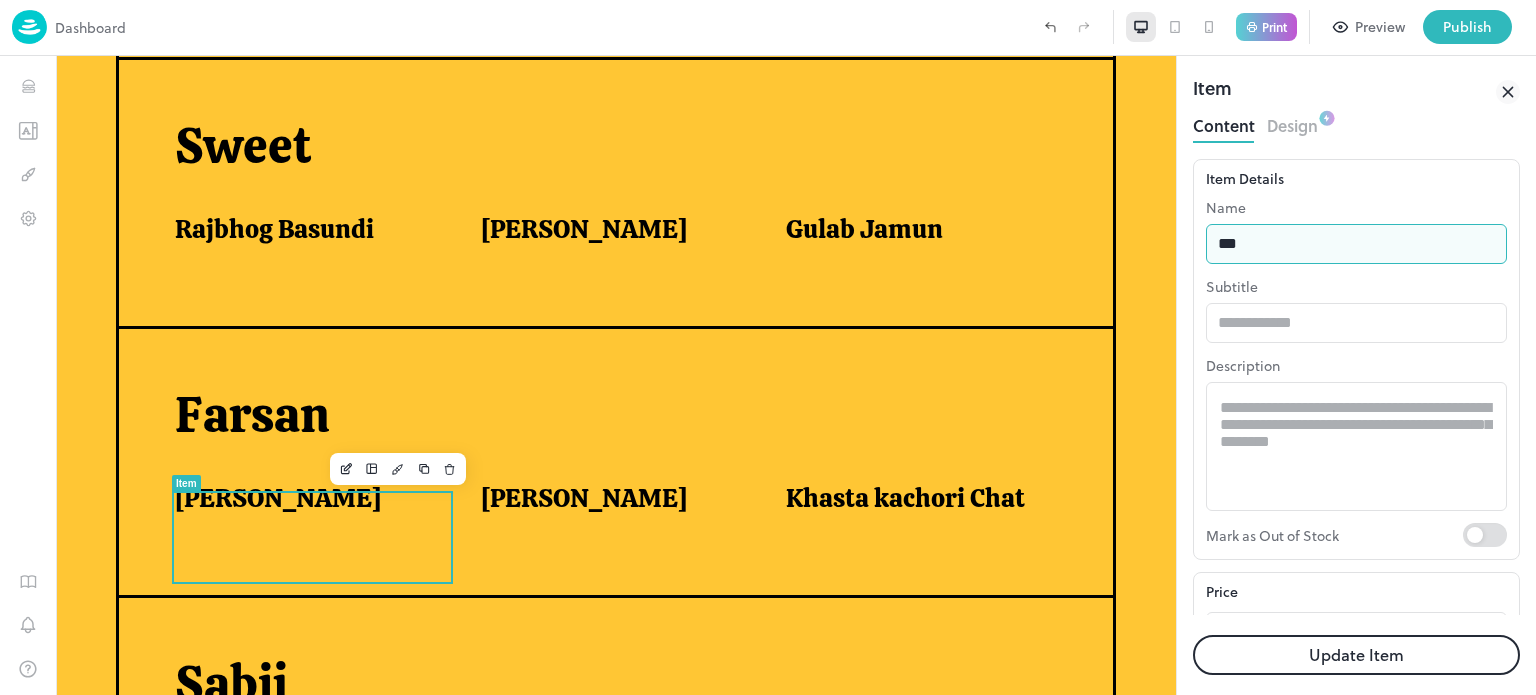 type on "**********" 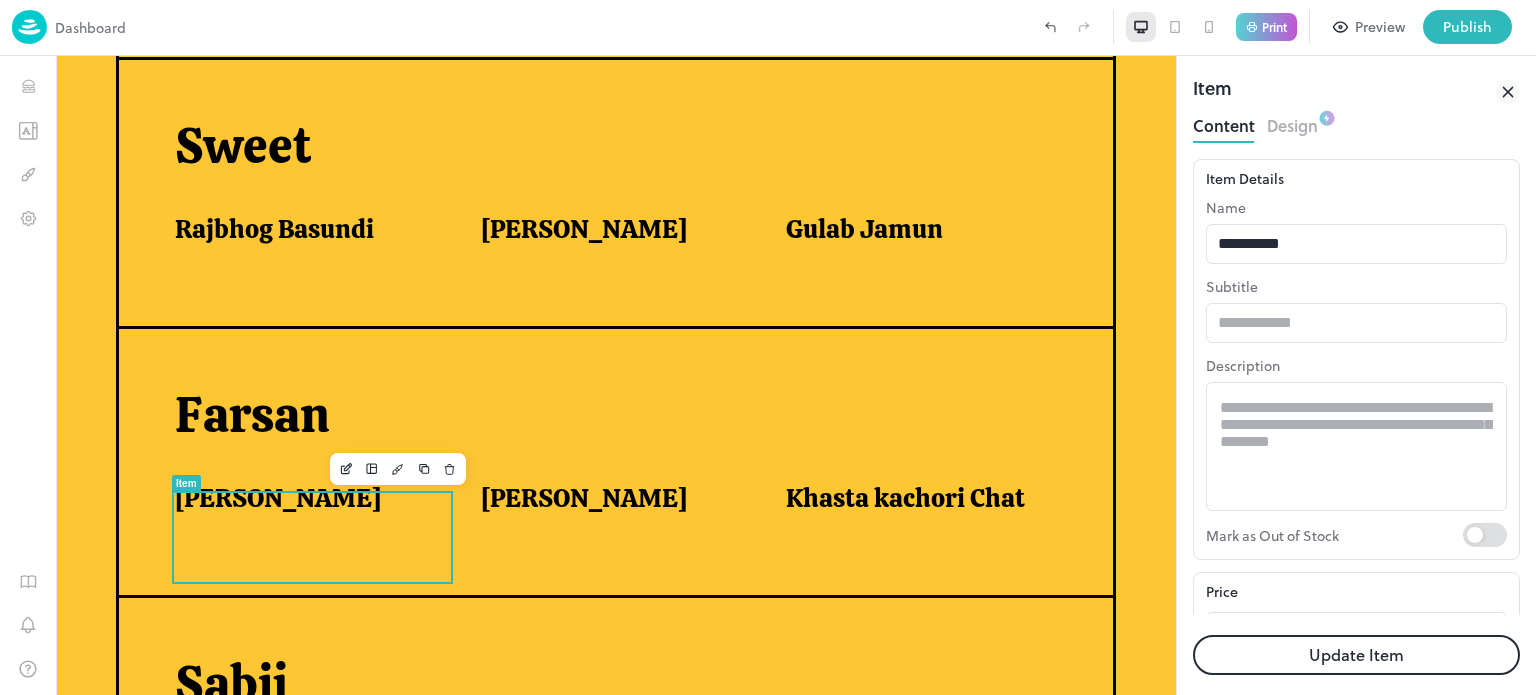click on "Update Item" at bounding box center (1356, 655) 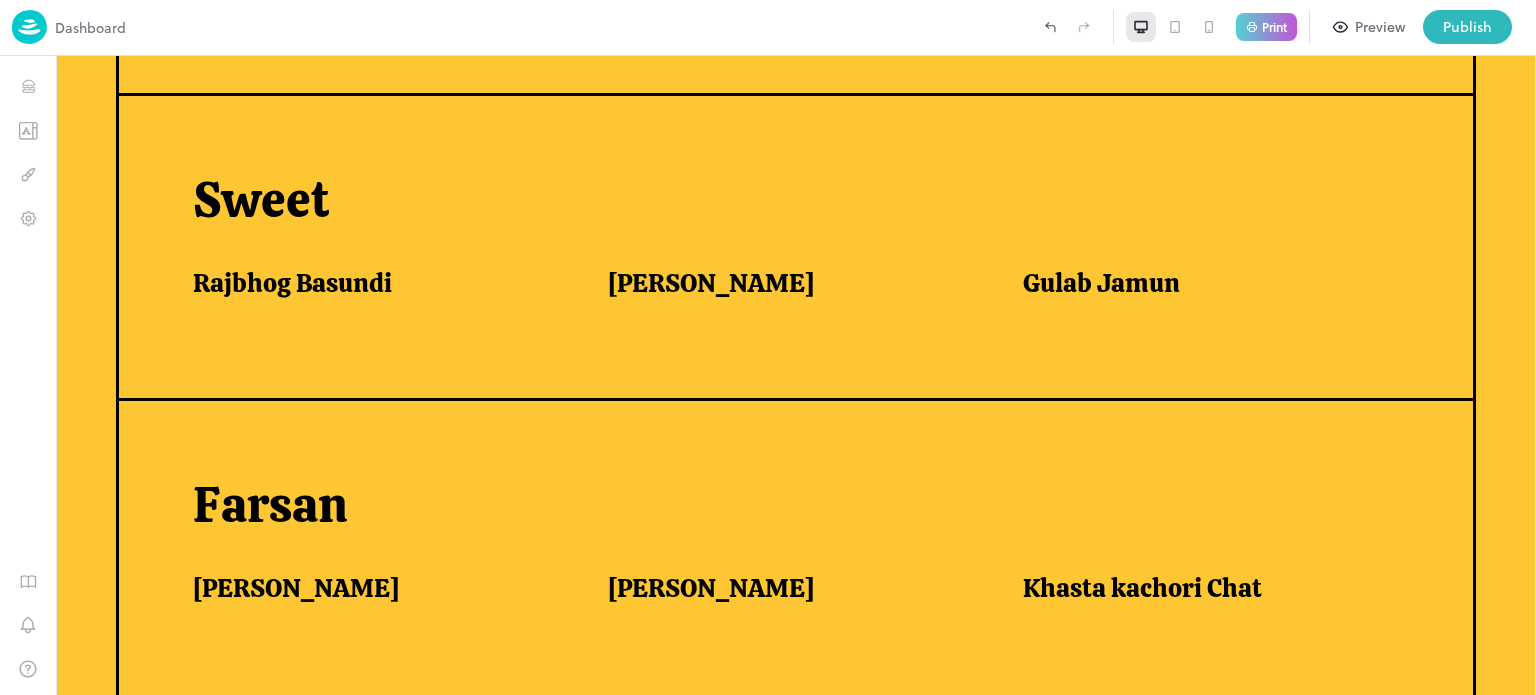 scroll, scrollTop: 866, scrollLeft: 0, axis: vertical 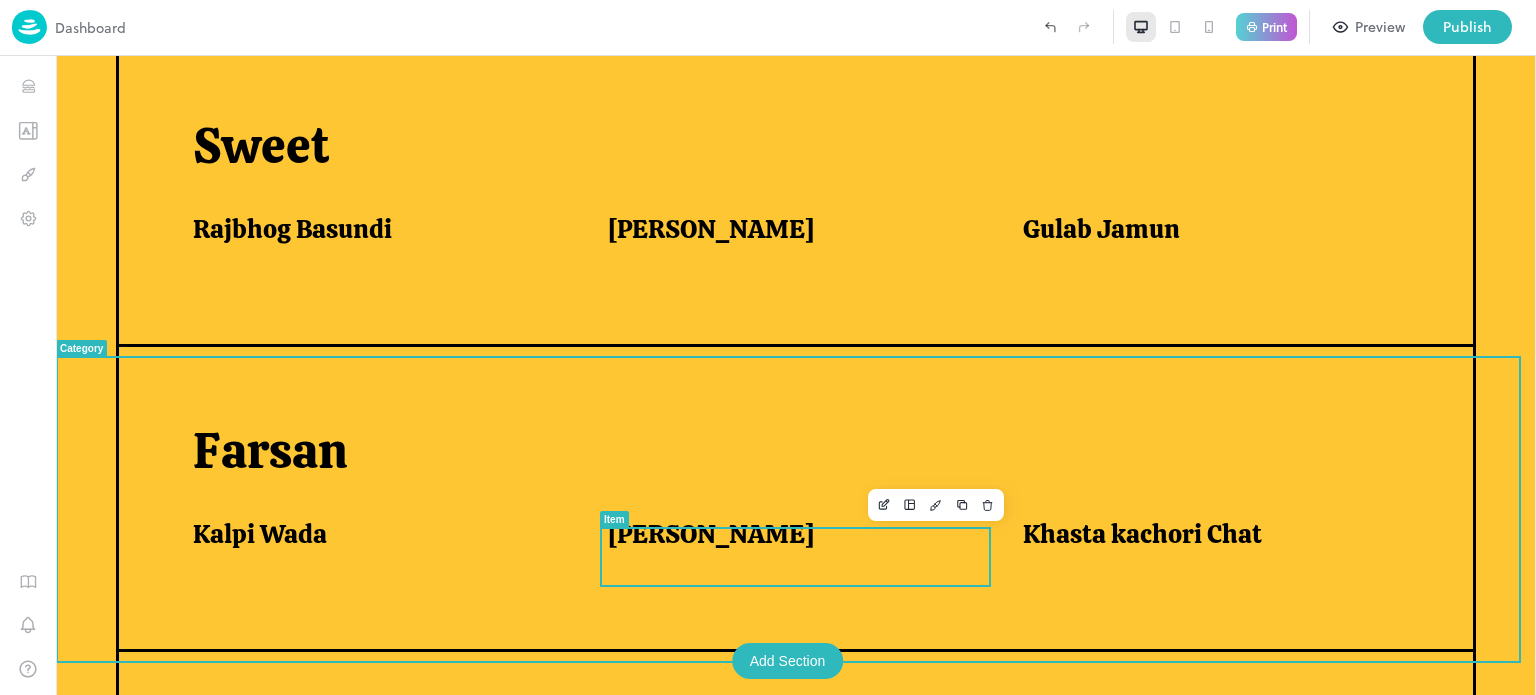 click on "[PERSON_NAME]" at bounding box center [711, 534] 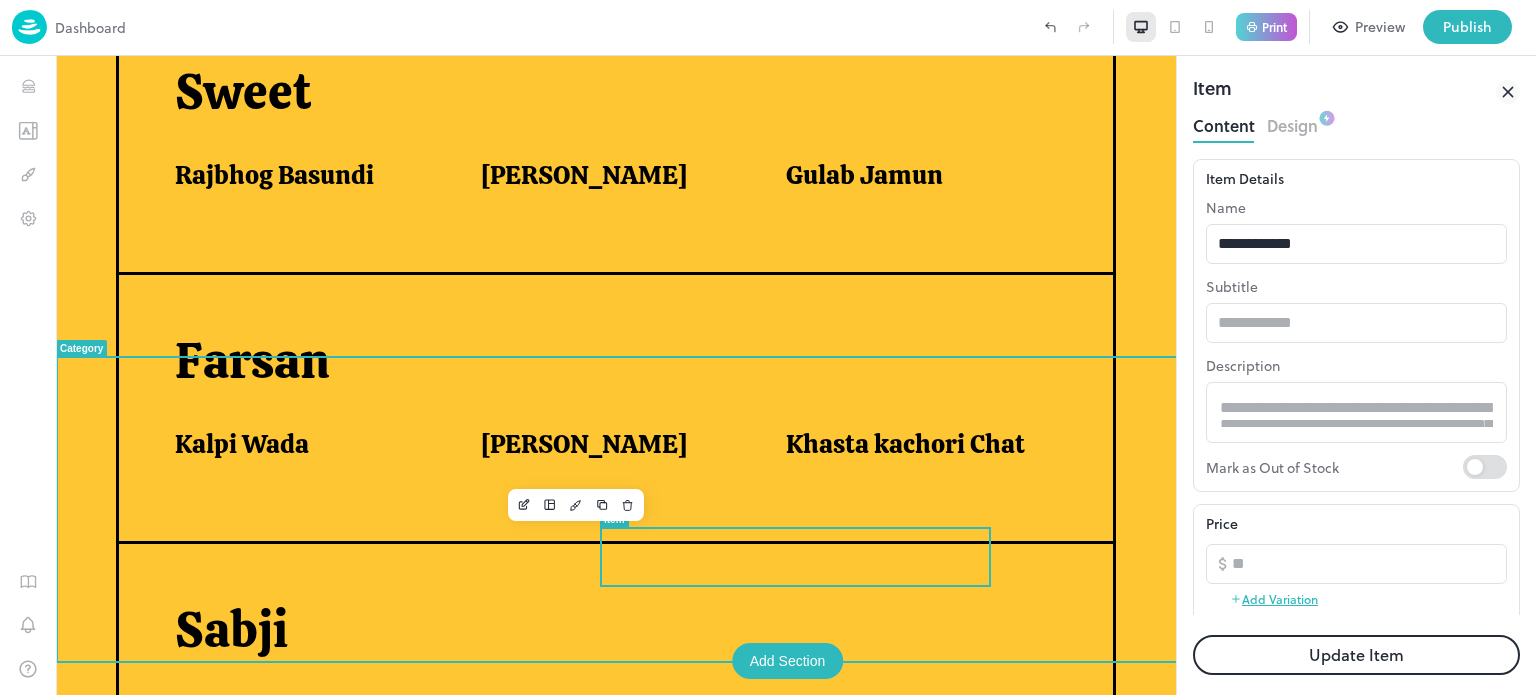 scroll, scrollTop: 0, scrollLeft: 0, axis: both 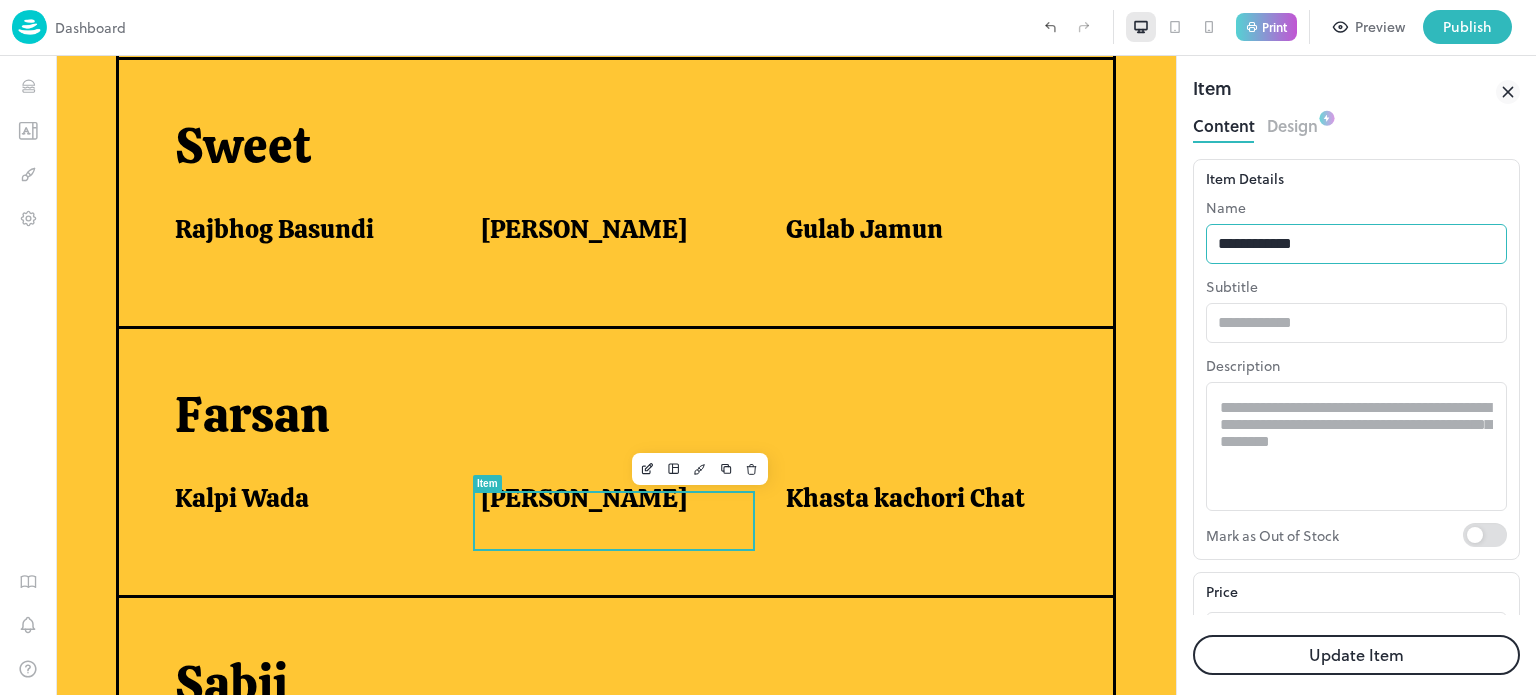 click on "**********" at bounding box center (1356, 244) 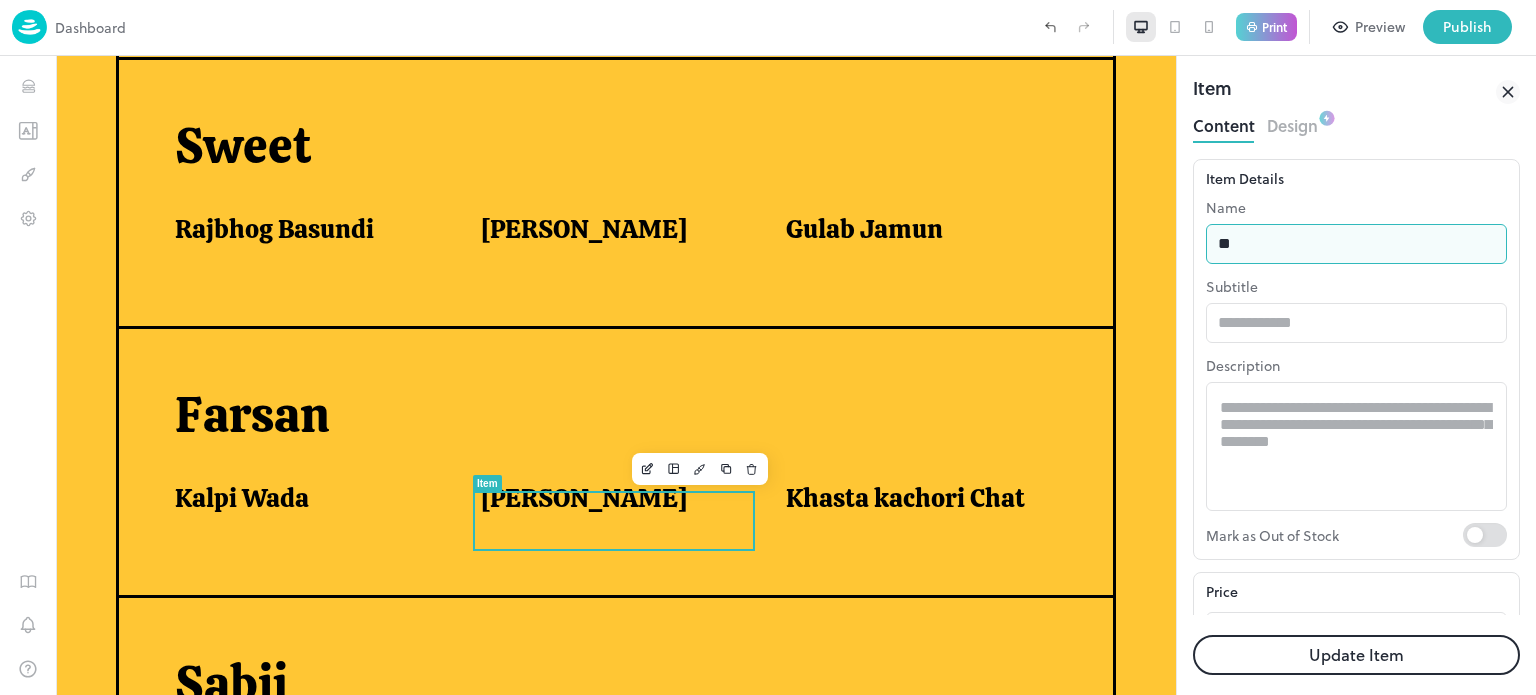 type on "*" 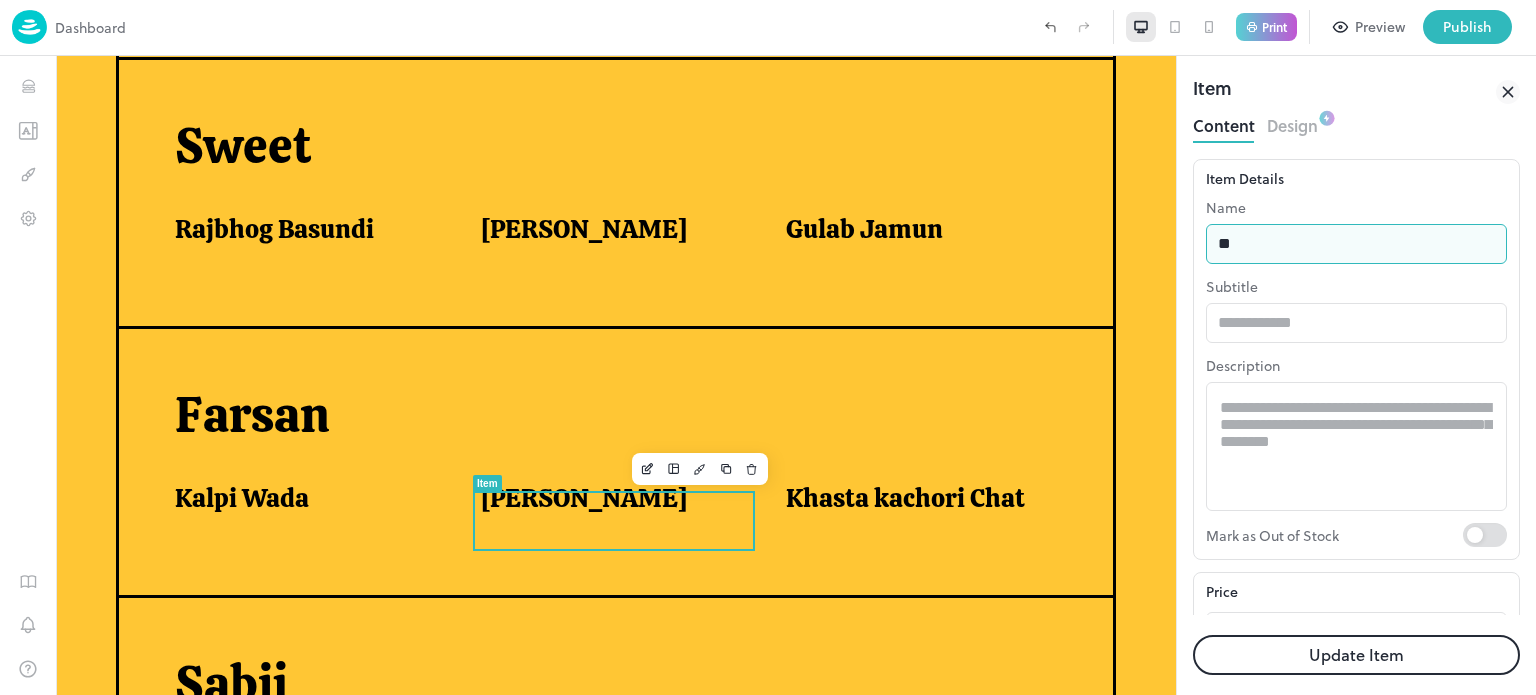 type on "**********" 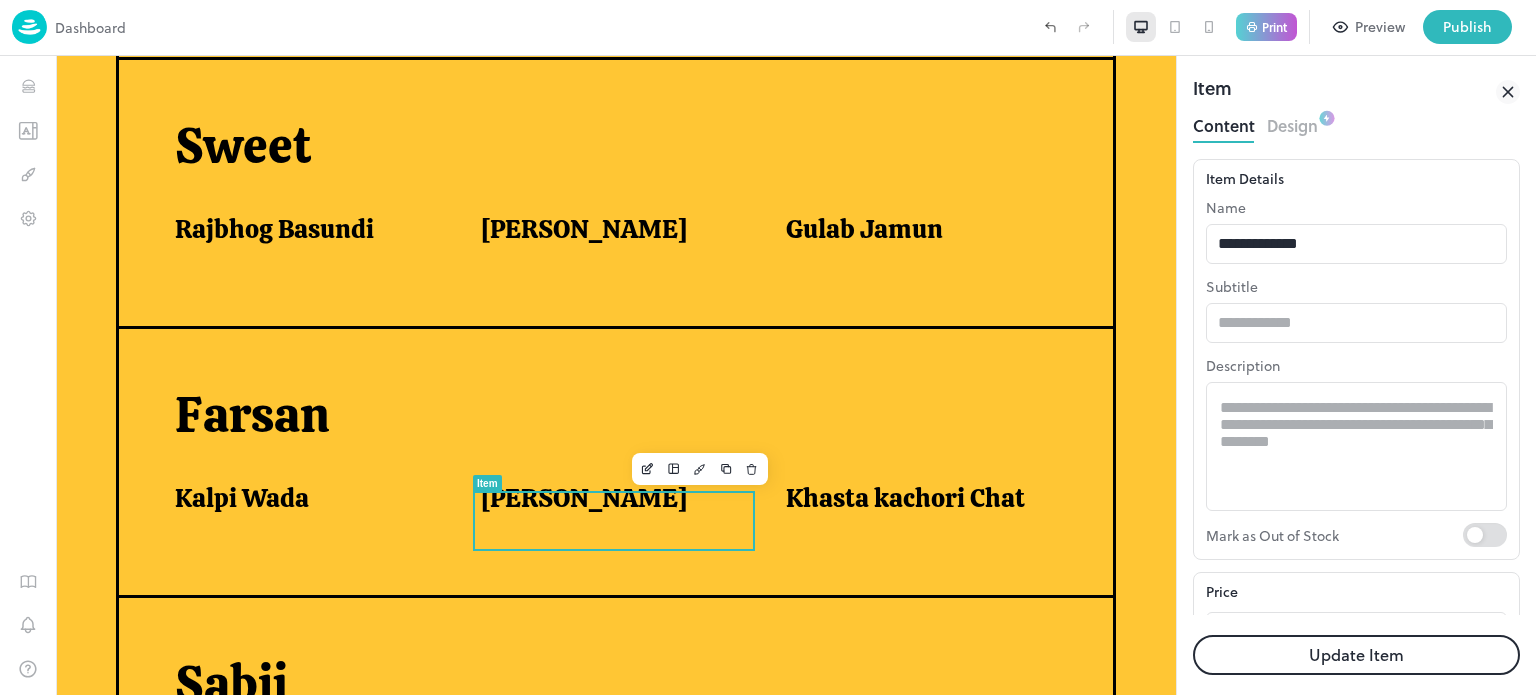 click on "Update Item" at bounding box center [1356, 655] 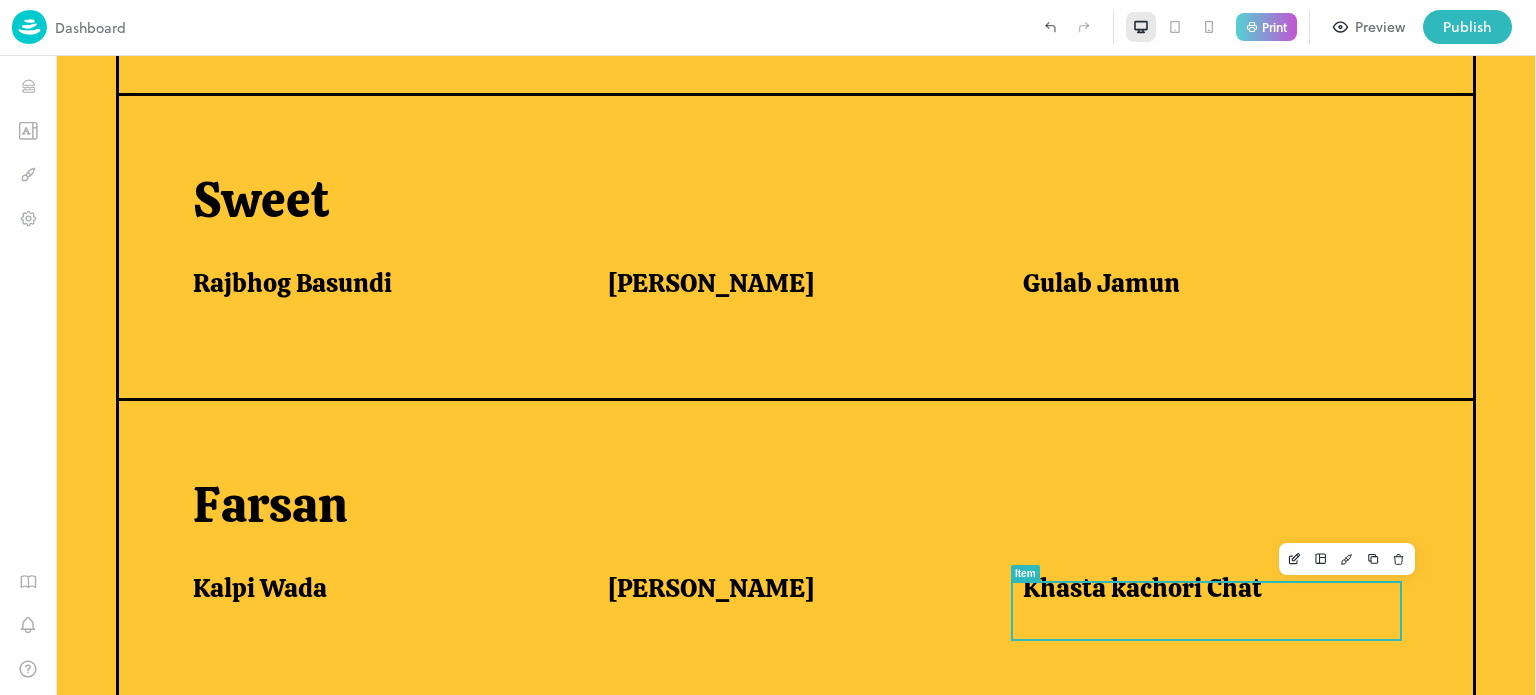 scroll, scrollTop: 866, scrollLeft: 0, axis: vertical 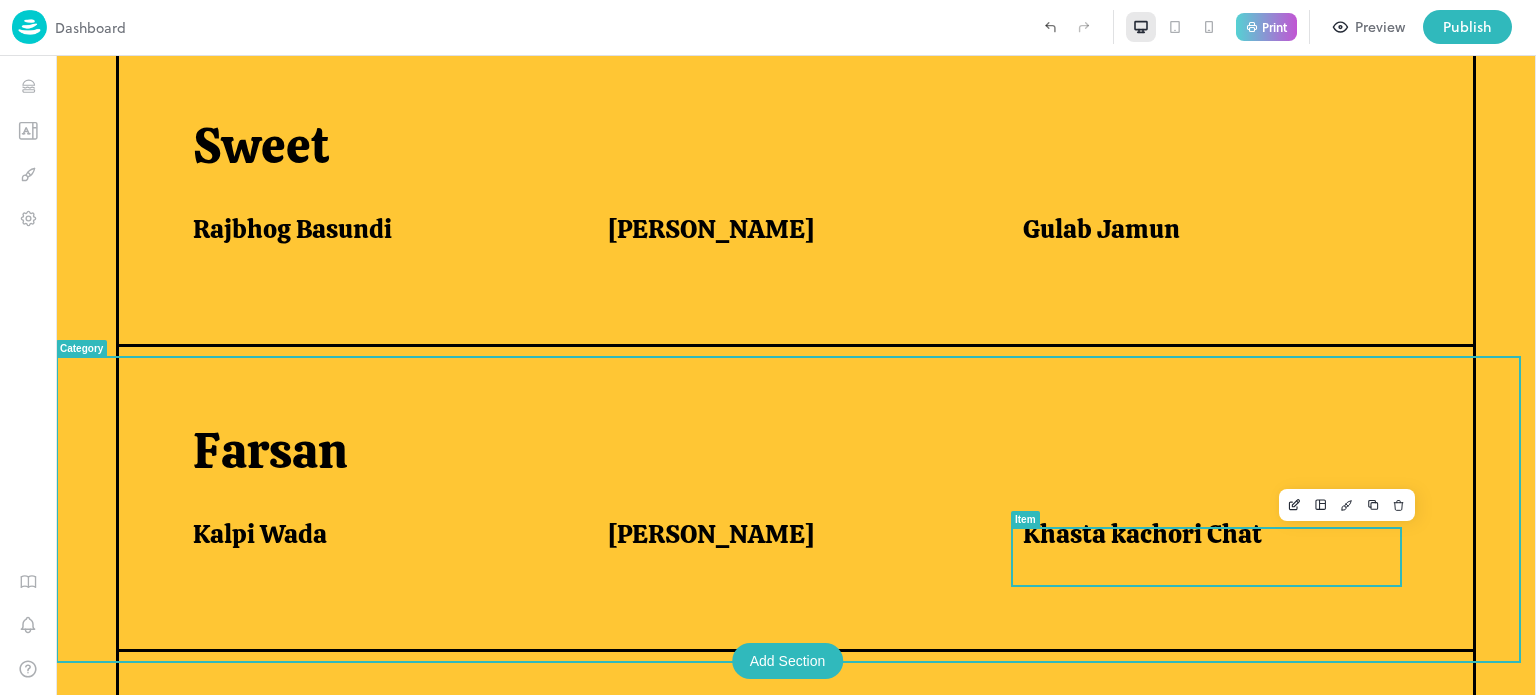 click on "Khasta kachori Chat" at bounding box center [1142, 534] 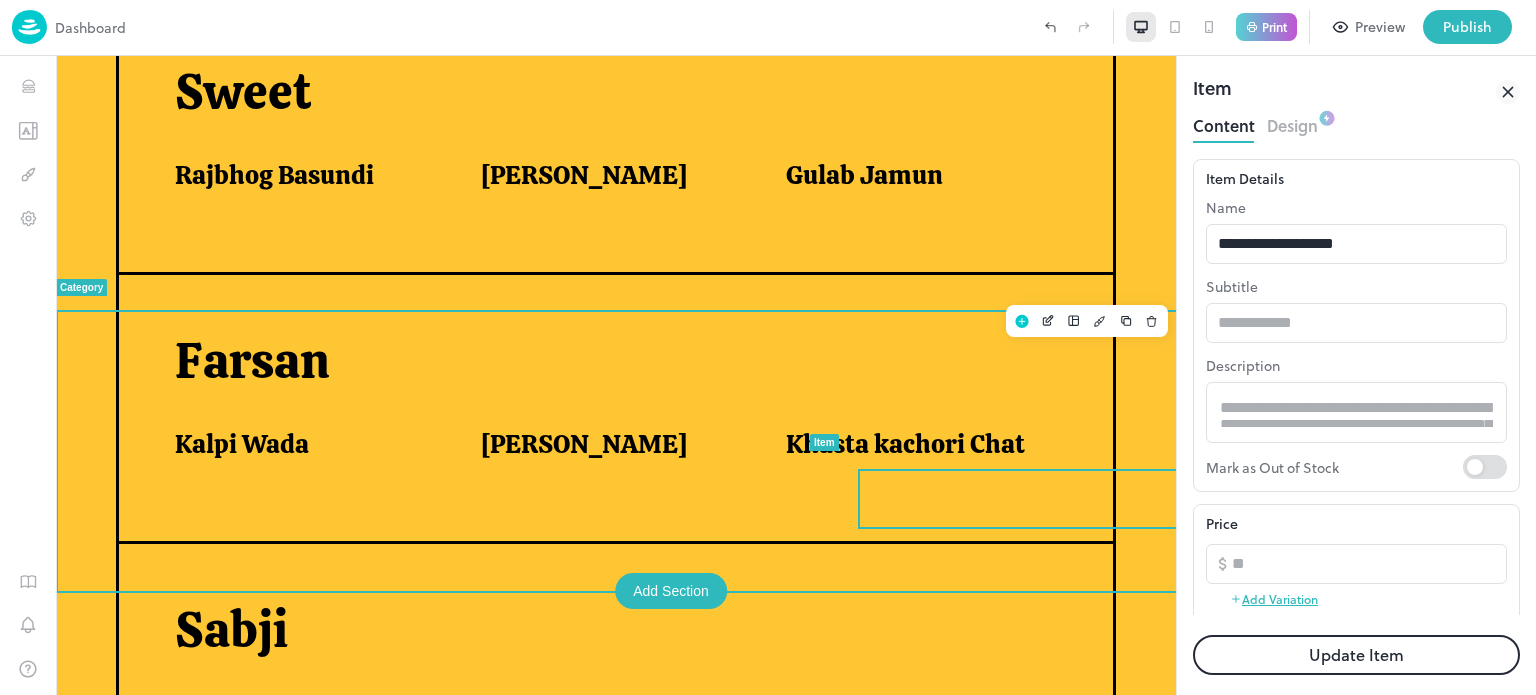 scroll, scrollTop: 812, scrollLeft: 0, axis: vertical 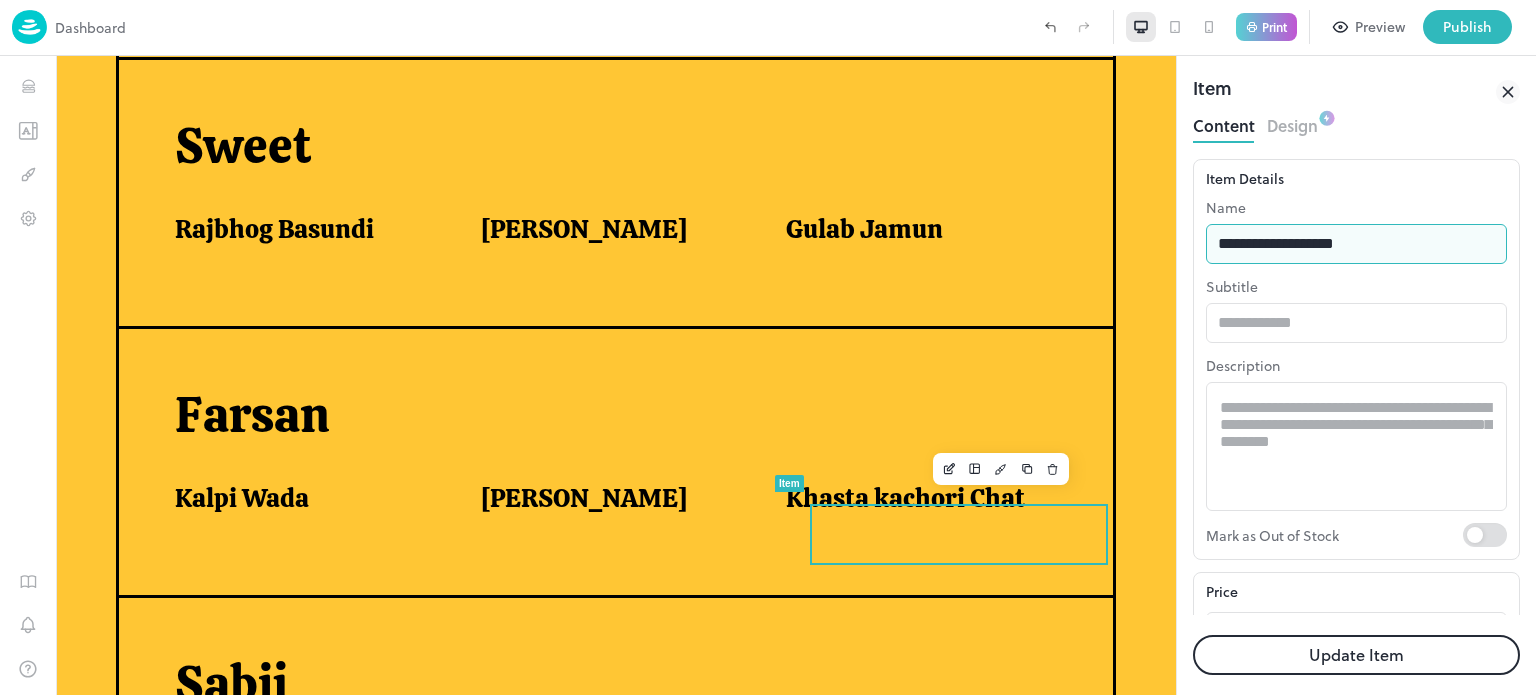 click on "**********" at bounding box center (1356, 244) 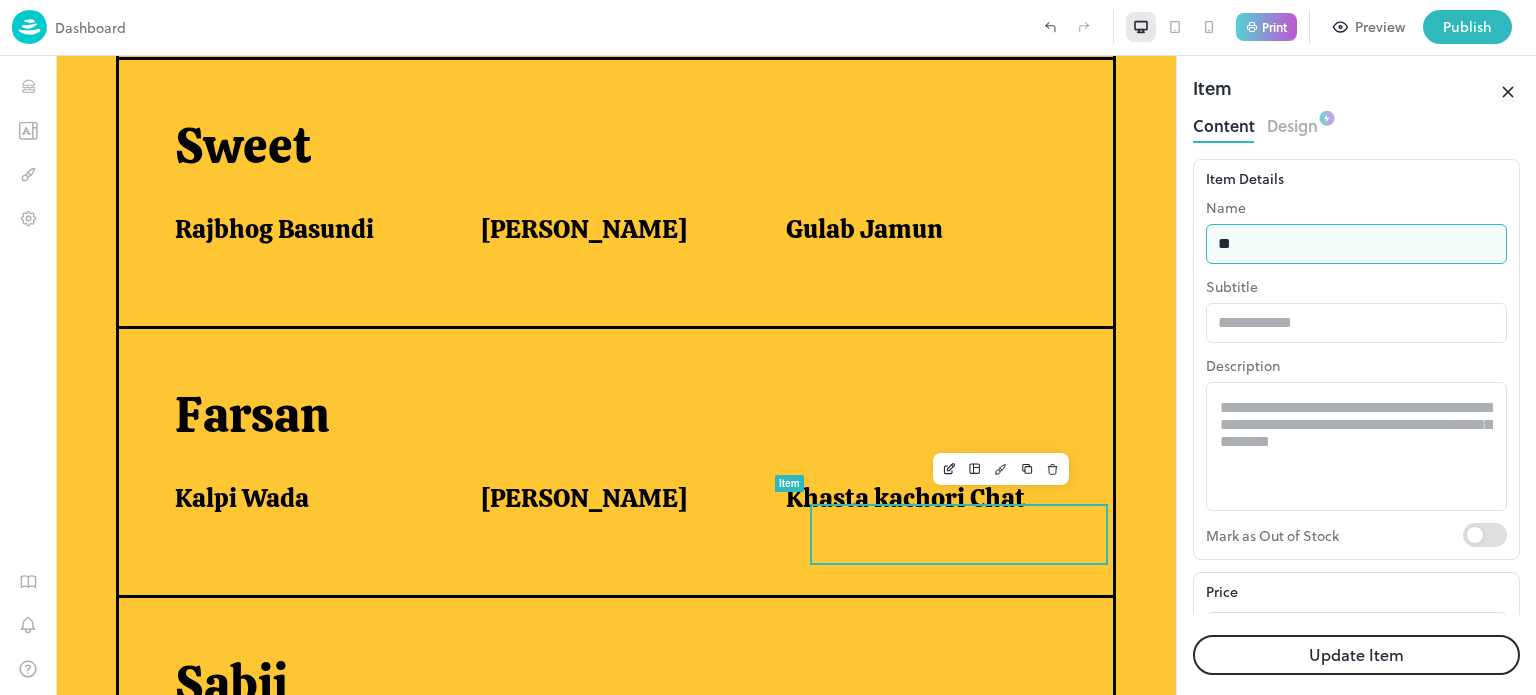 type on "*" 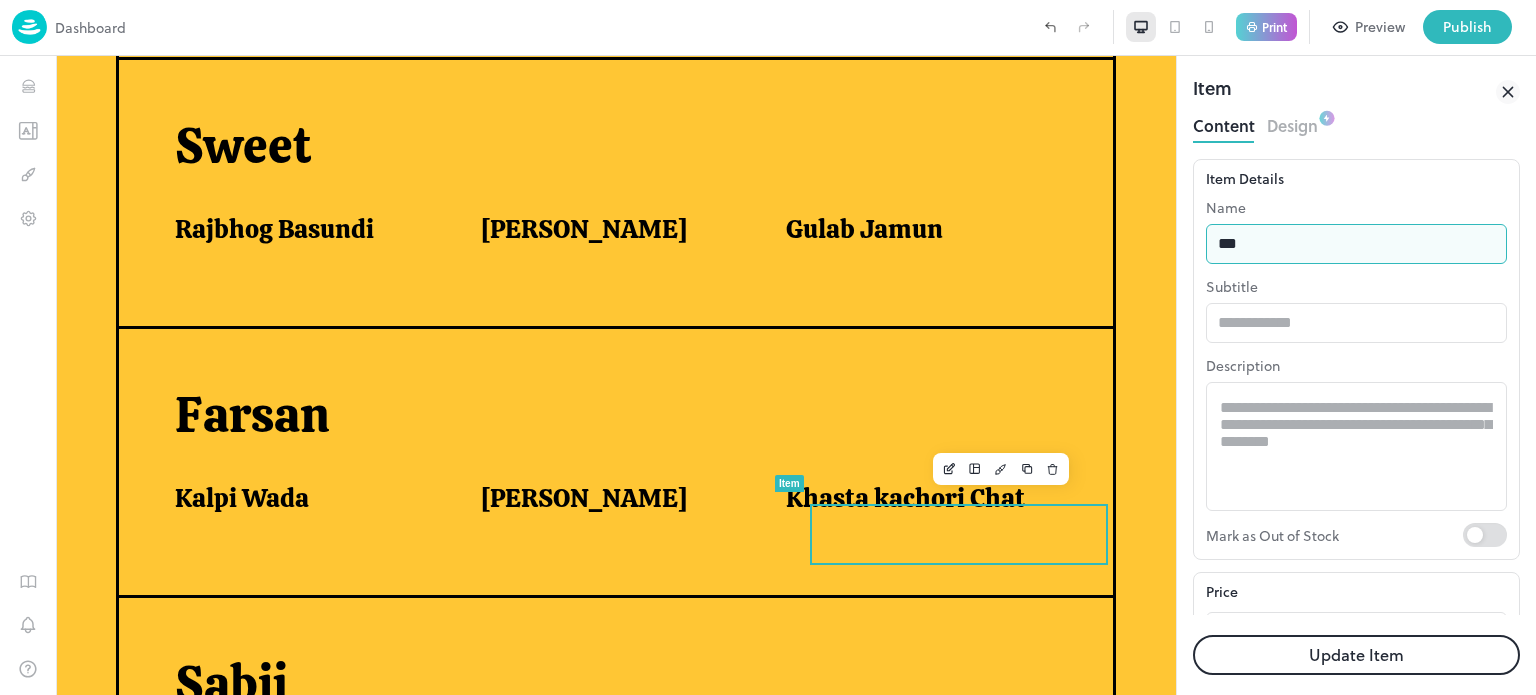 type on "**********" 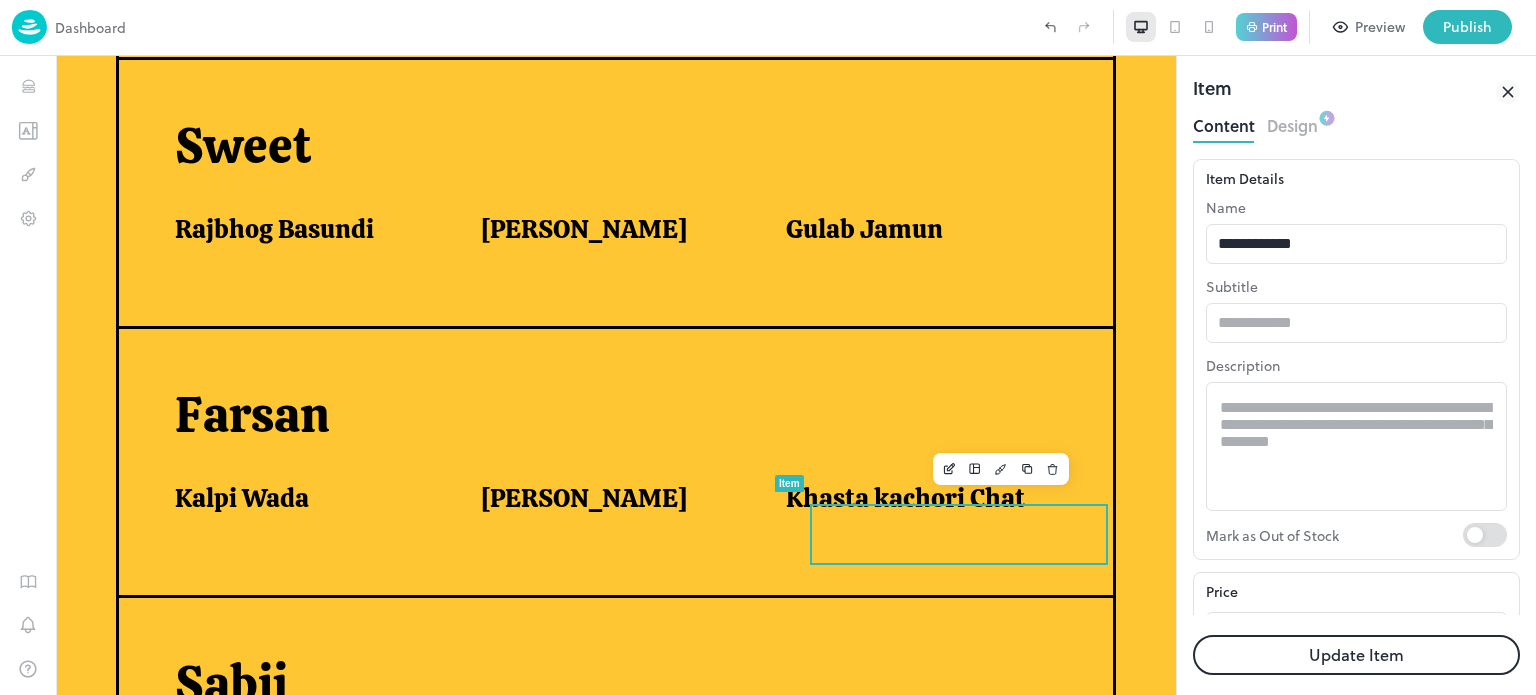 click on "Update Item" at bounding box center (1356, 655) 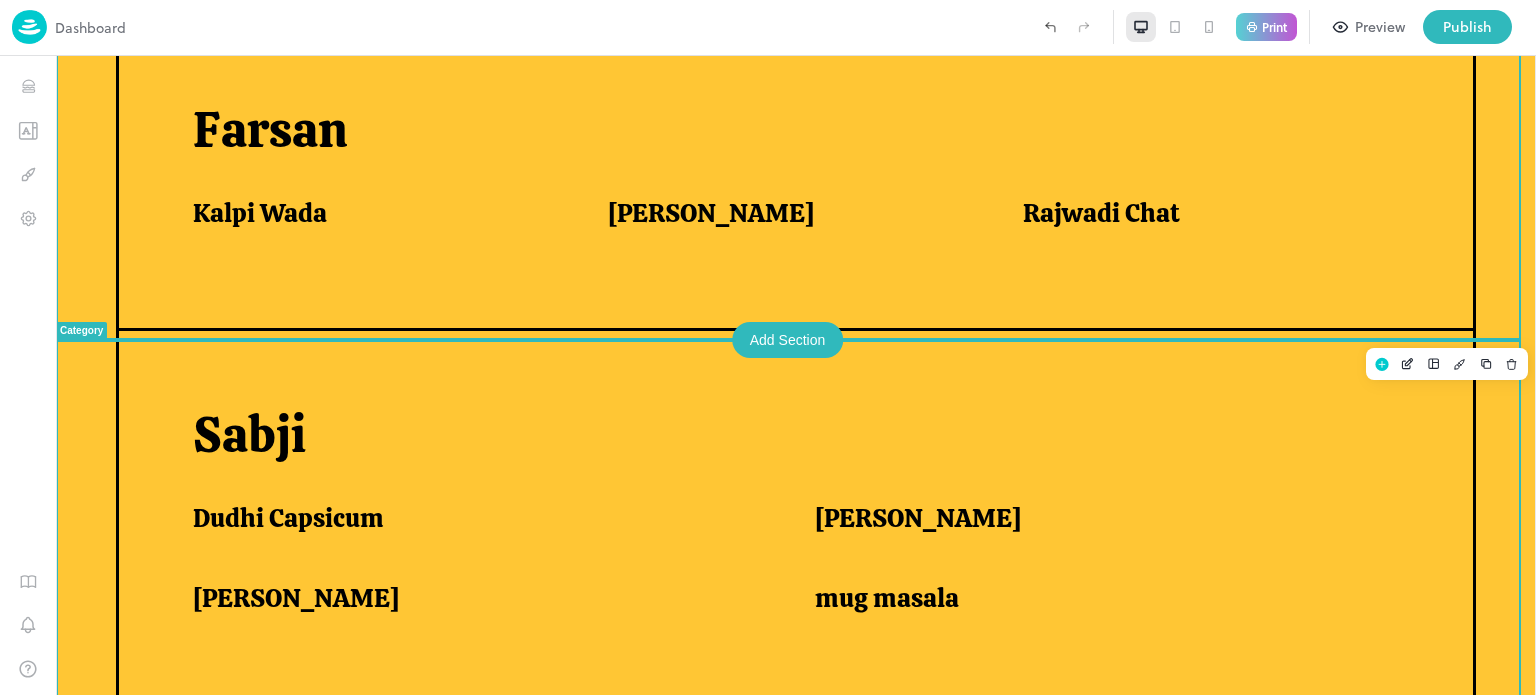 scroll, scrollTop: 1192, scrollLeft: 0, axis: vertical 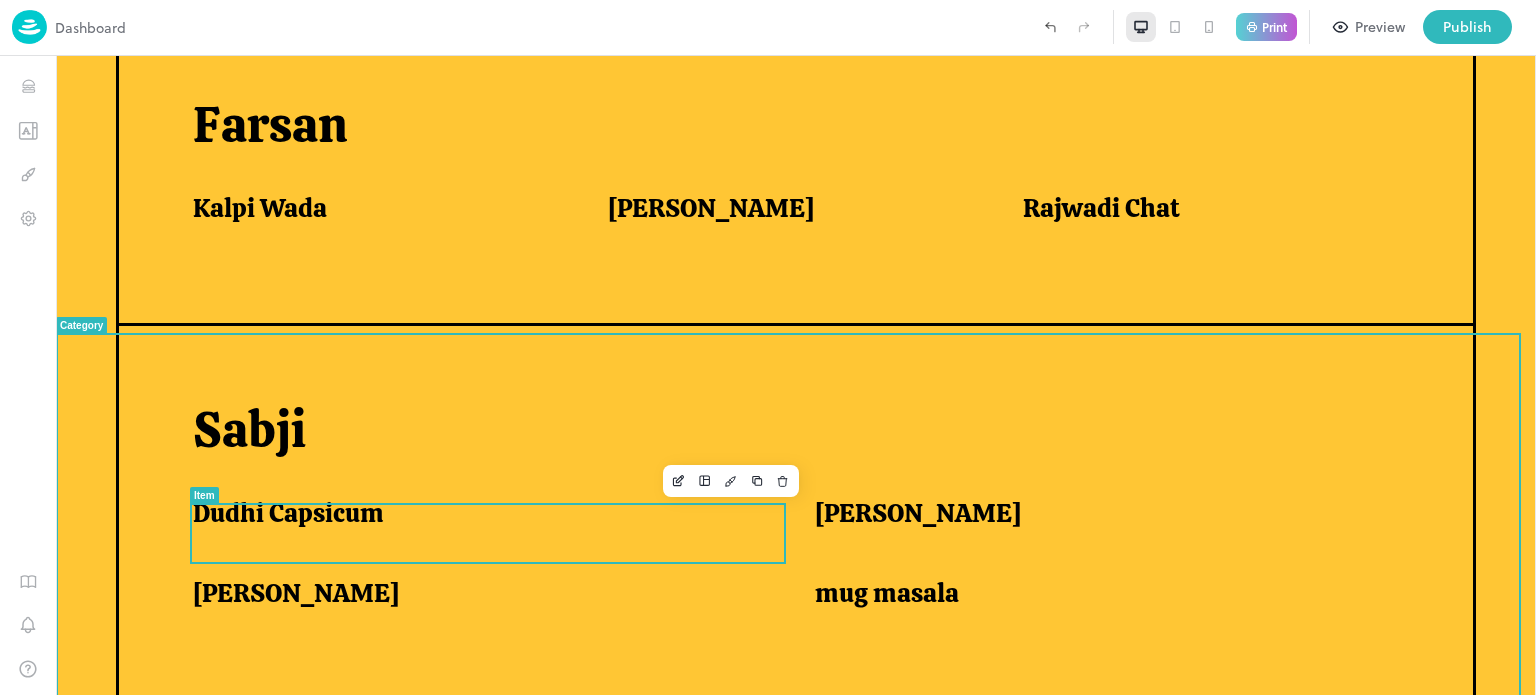 click on "Dudhi Capsicum" at bounding box center (288, 513) 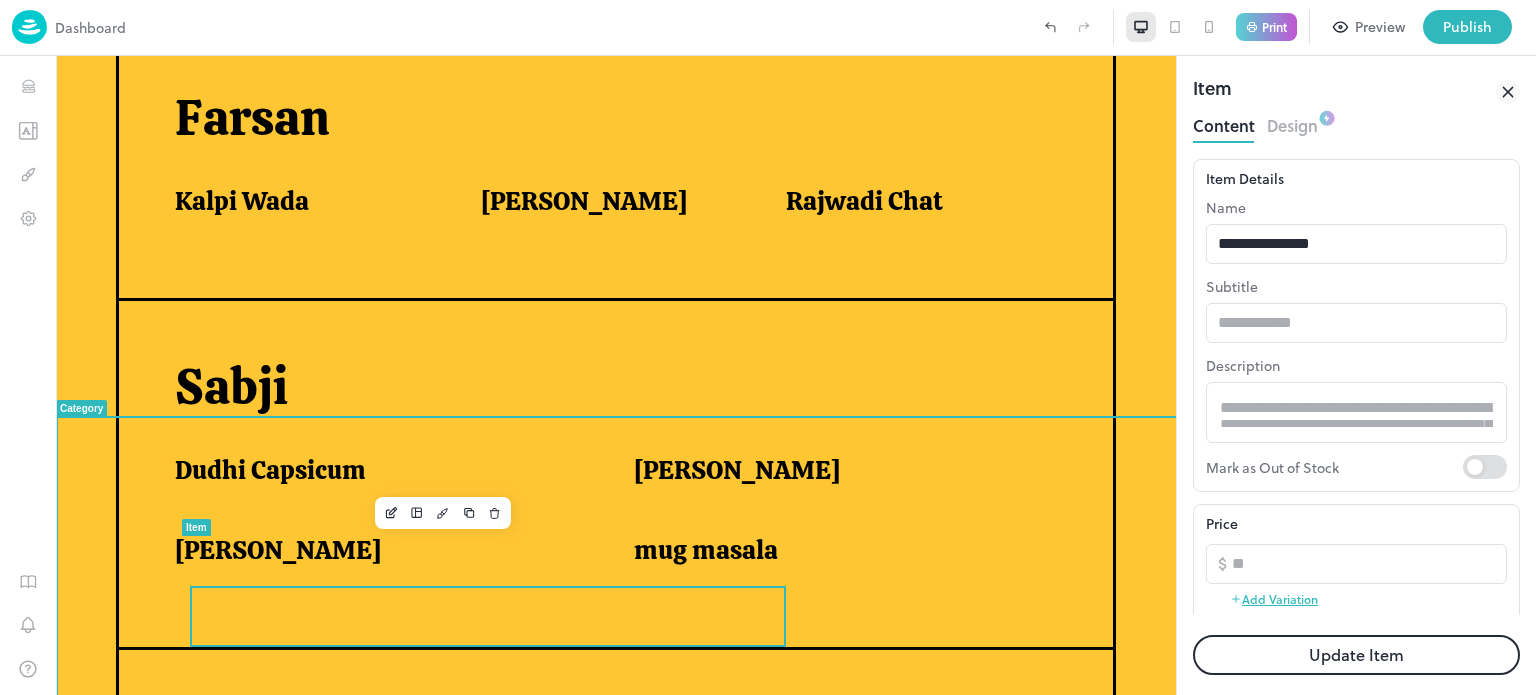 scroll, scrollTop: 0, scrollLeft: 0, axis: both 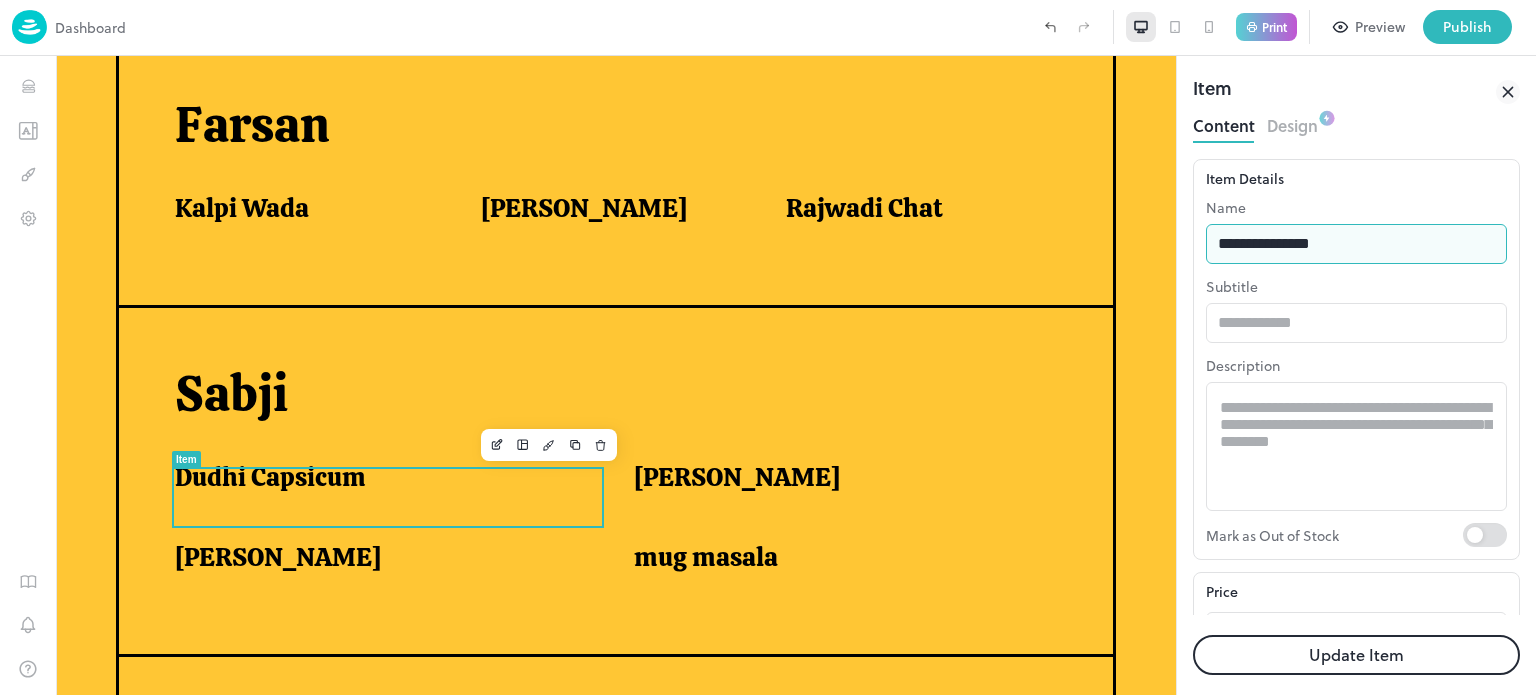 click on "**********" at bounding box center (1356, 244) 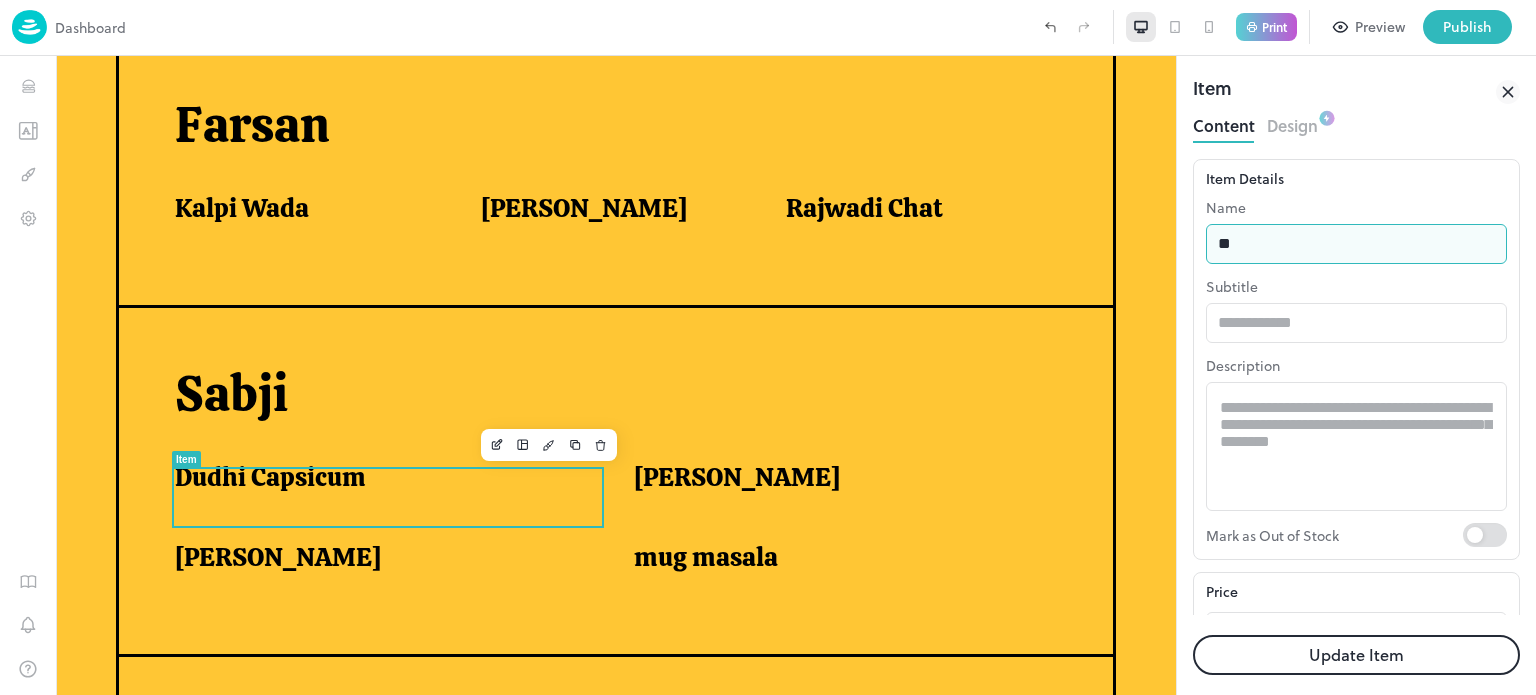 type on "*" 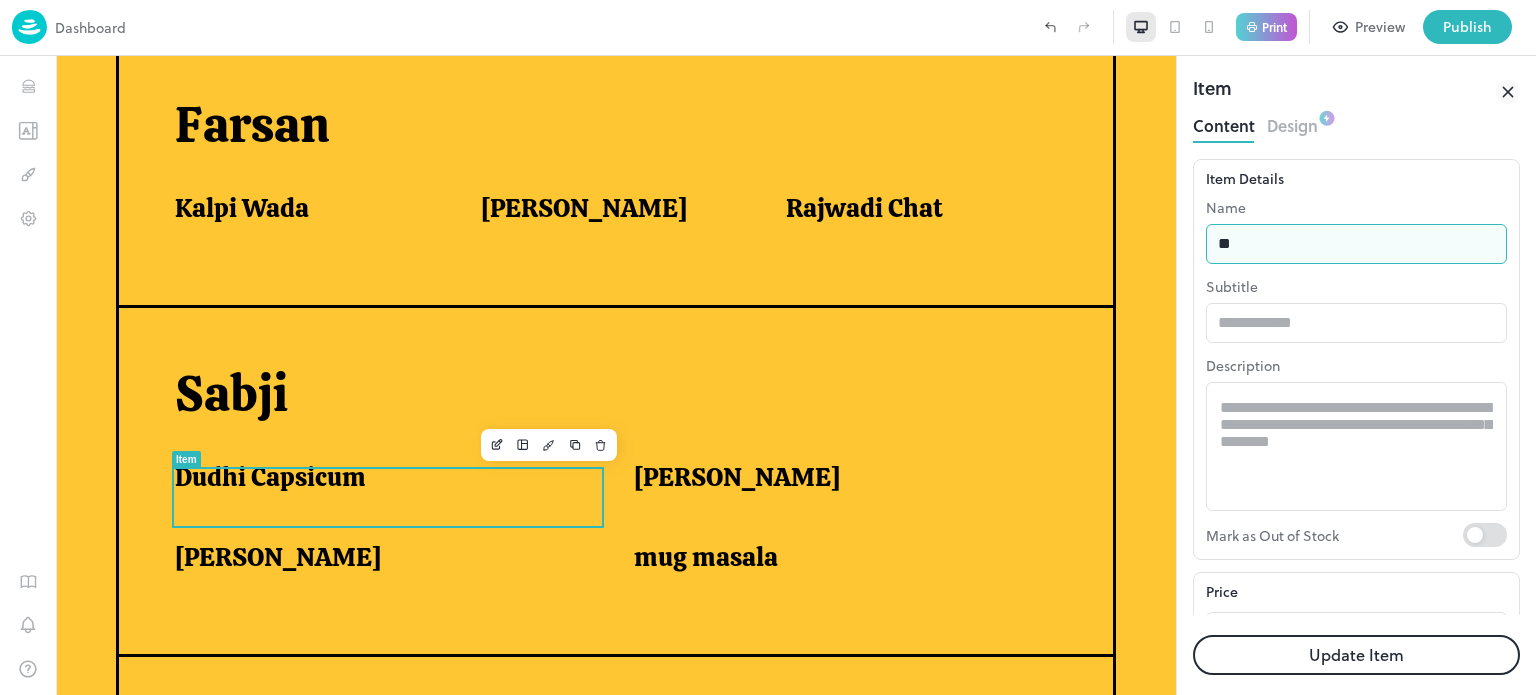 type on "**********" 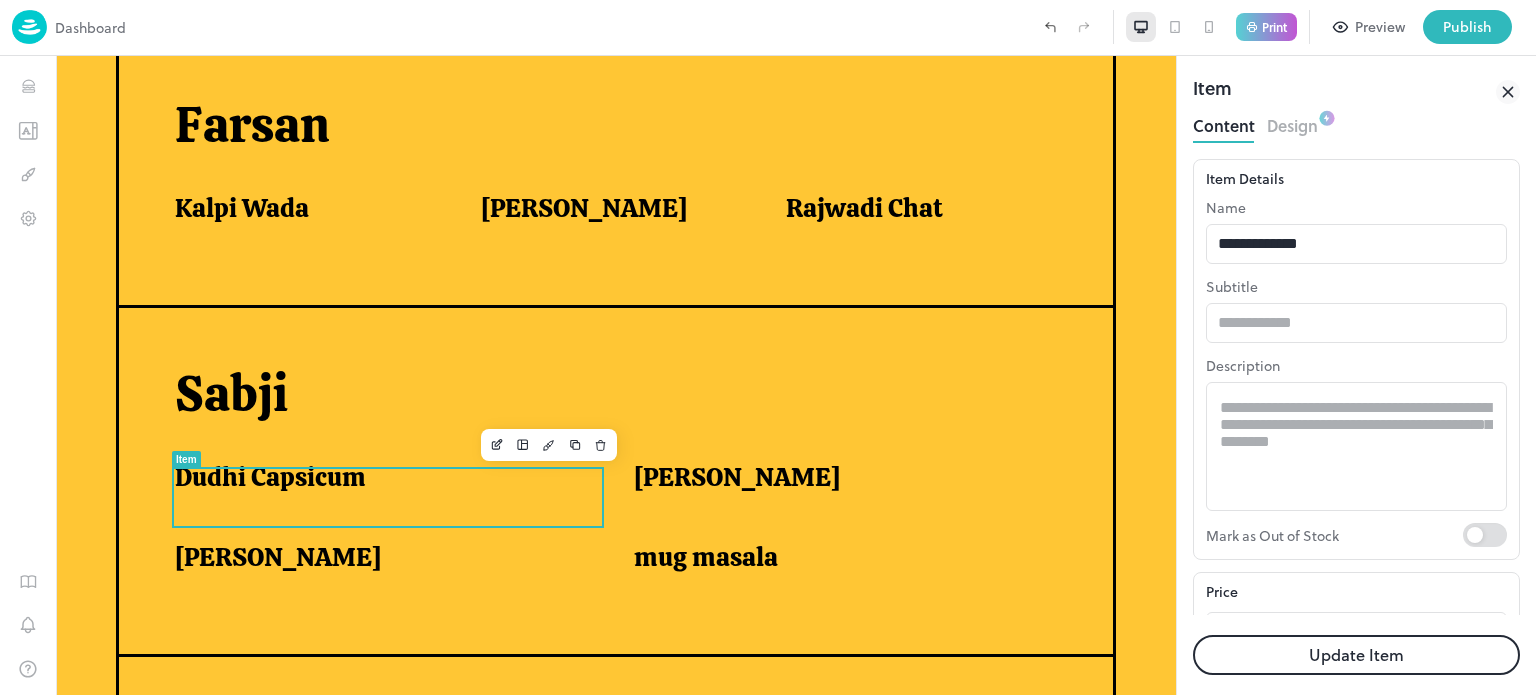 click on "Update Item" at bounding box center [1356, 655] 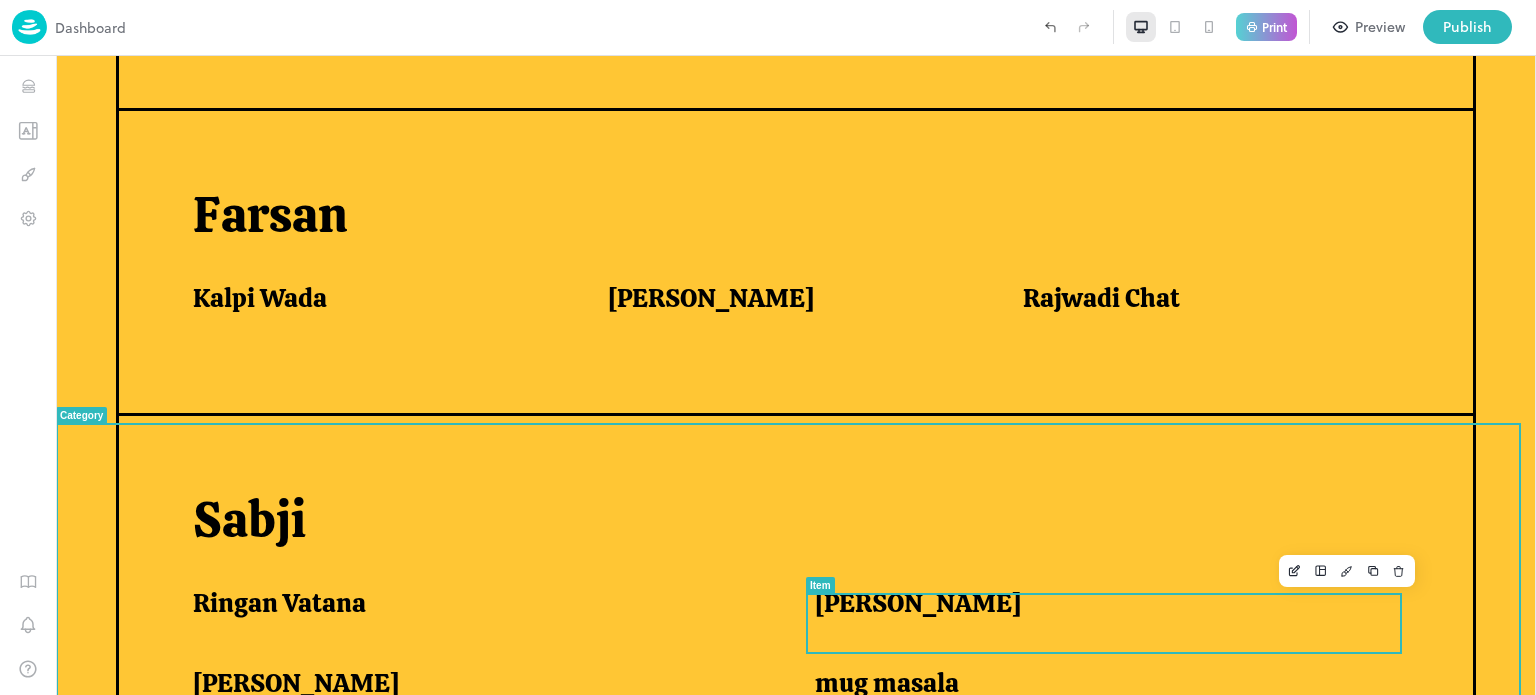 scroll, scrollTop: 1192, scrollLeft: 0, axis: vertical 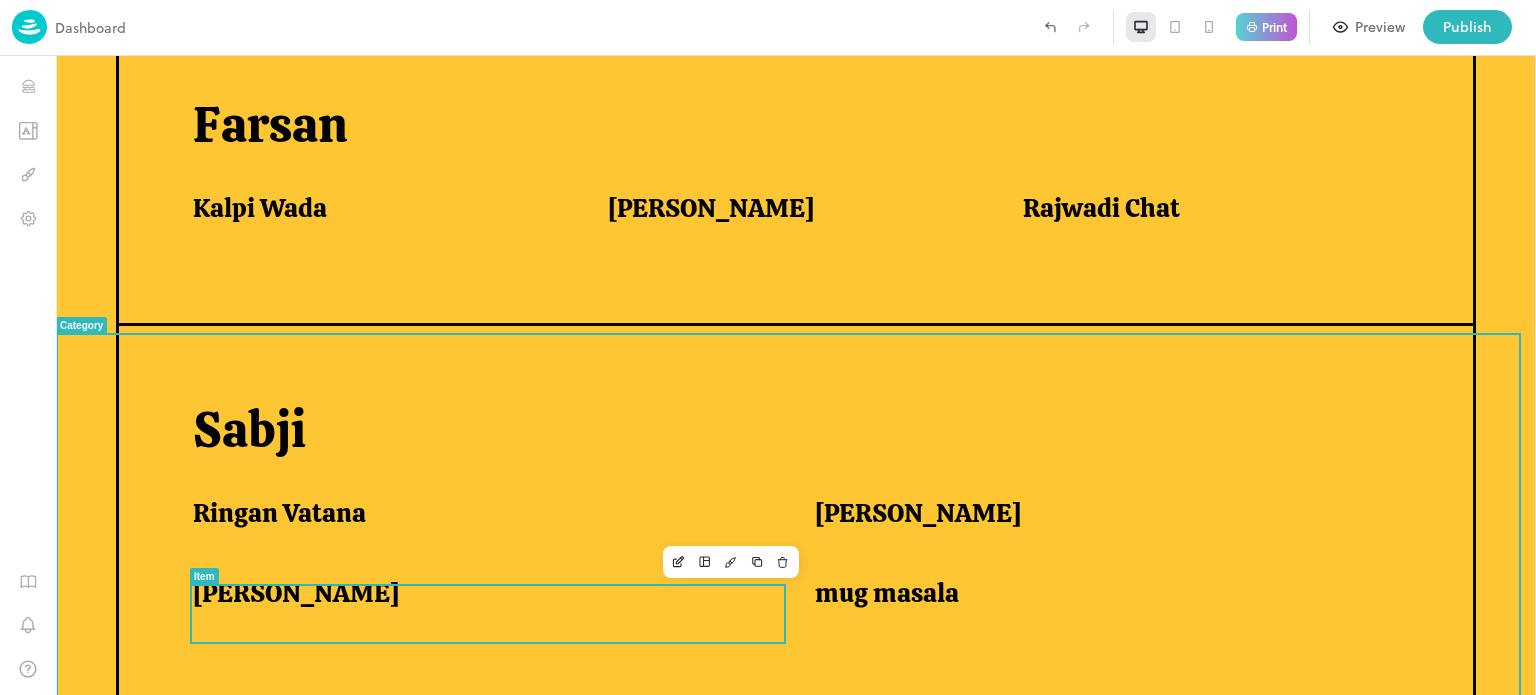 click on "[PERSON_NAME]" at bounding box center [479, 593] 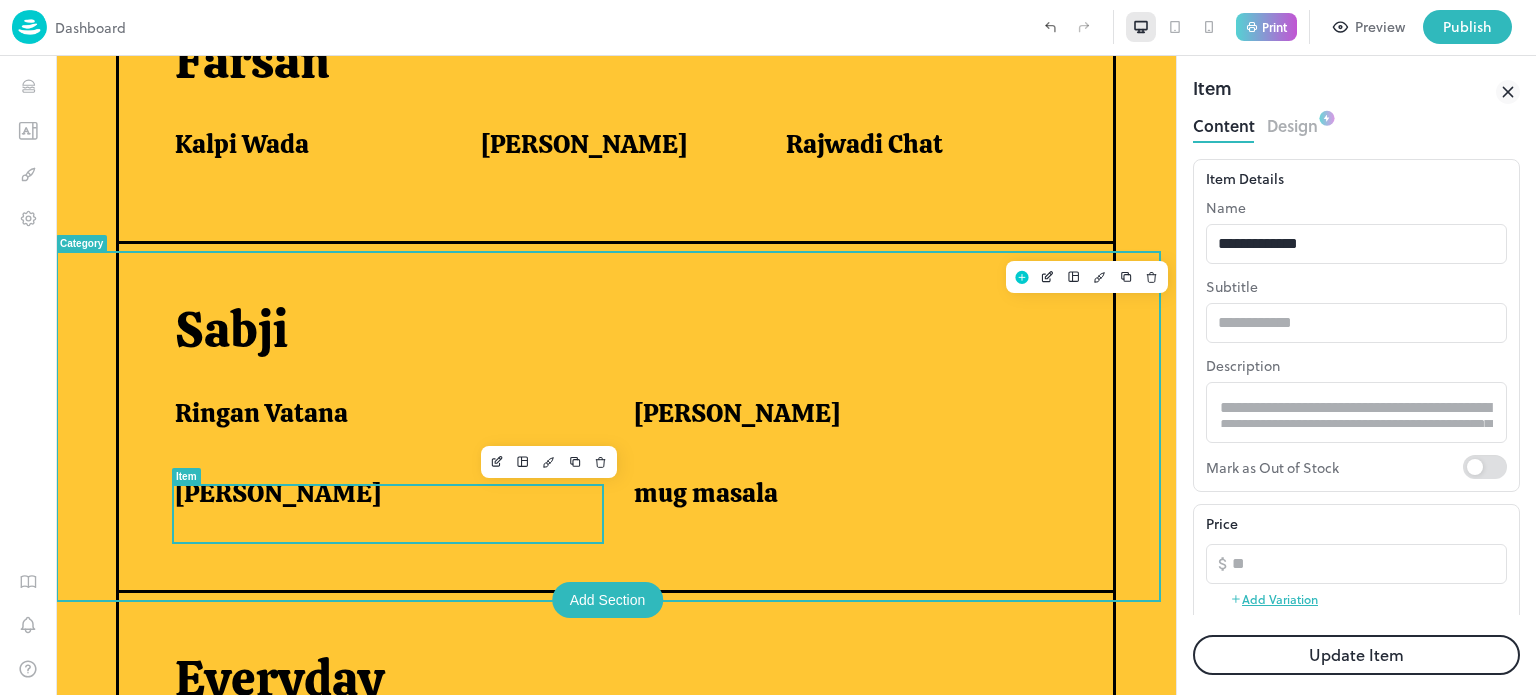 scroll, scrollTop: 0, scrollLeft: 0, axis: both 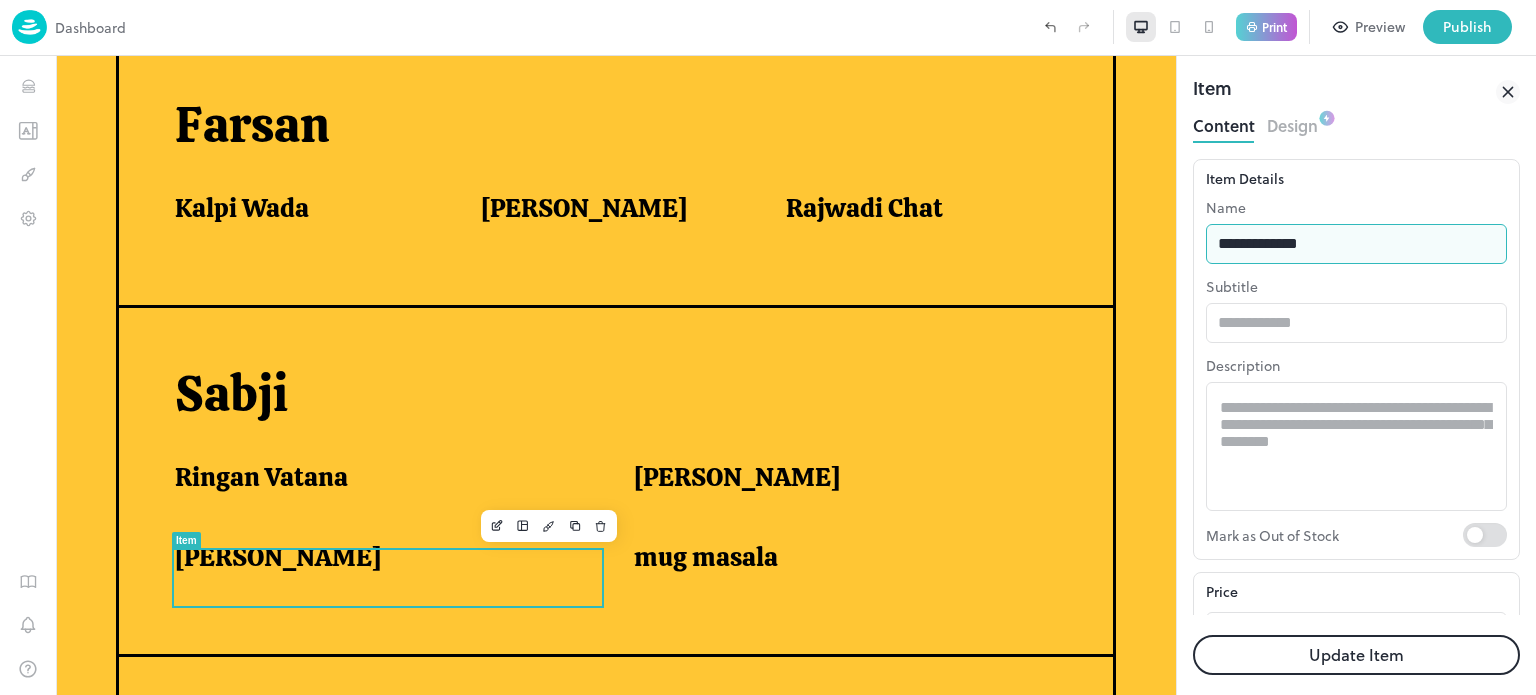 click on "**********" at bounding box center [1356, 244] 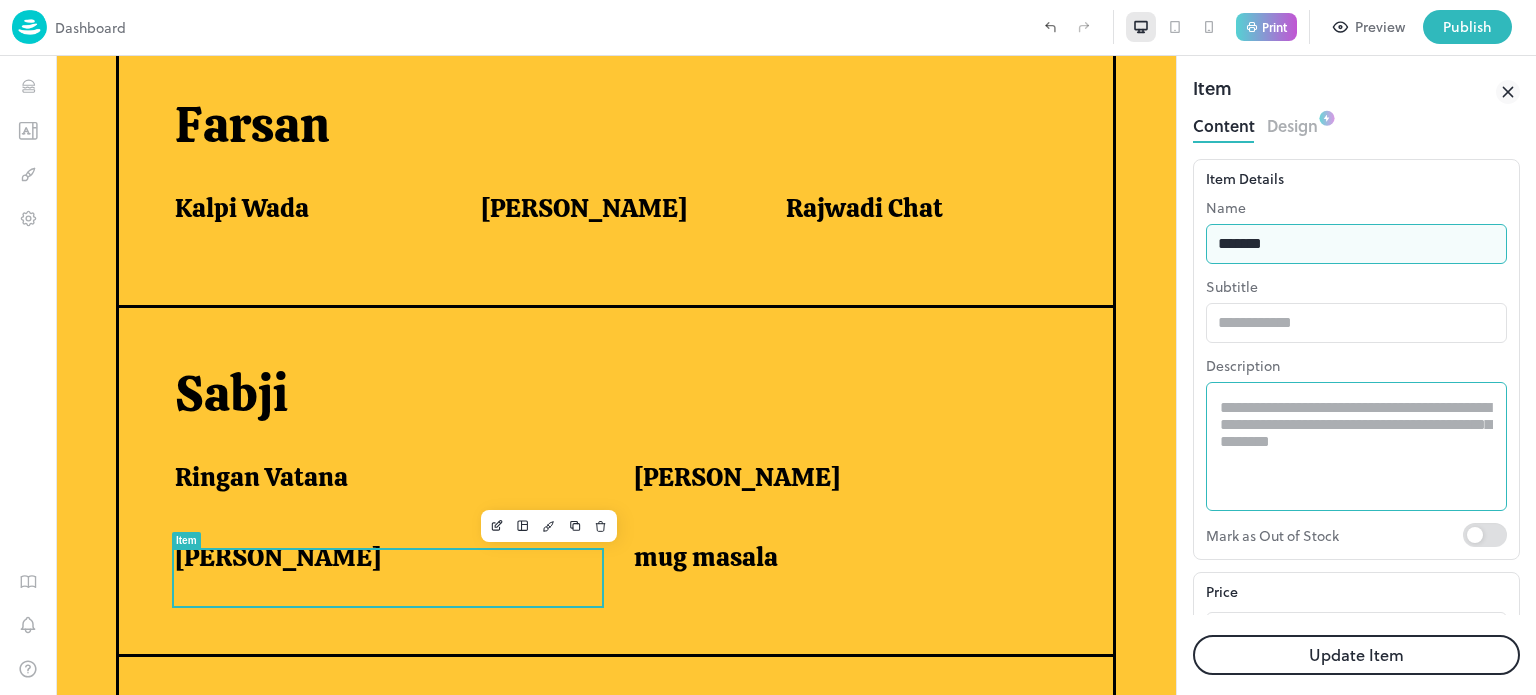 type on "**********" 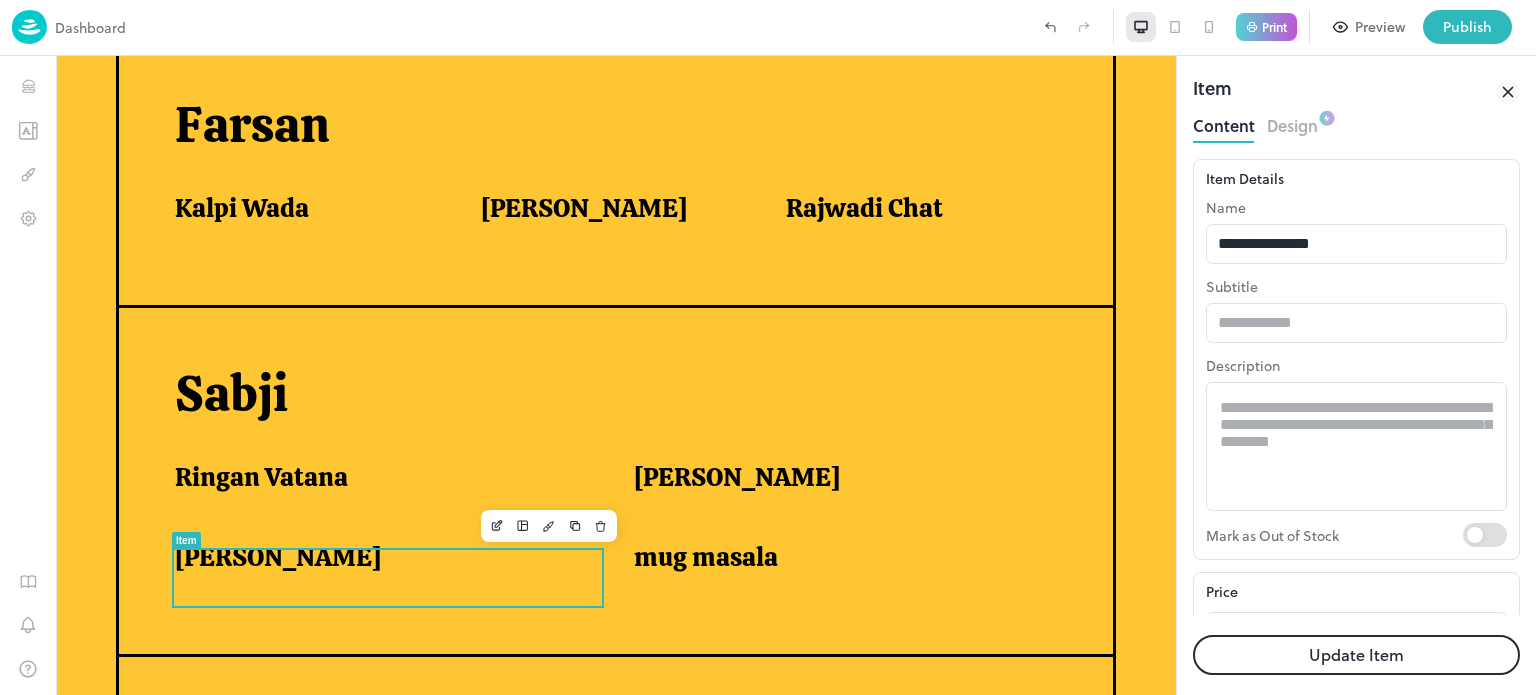 click on "Update Item" at bounding box center [1356, 655] 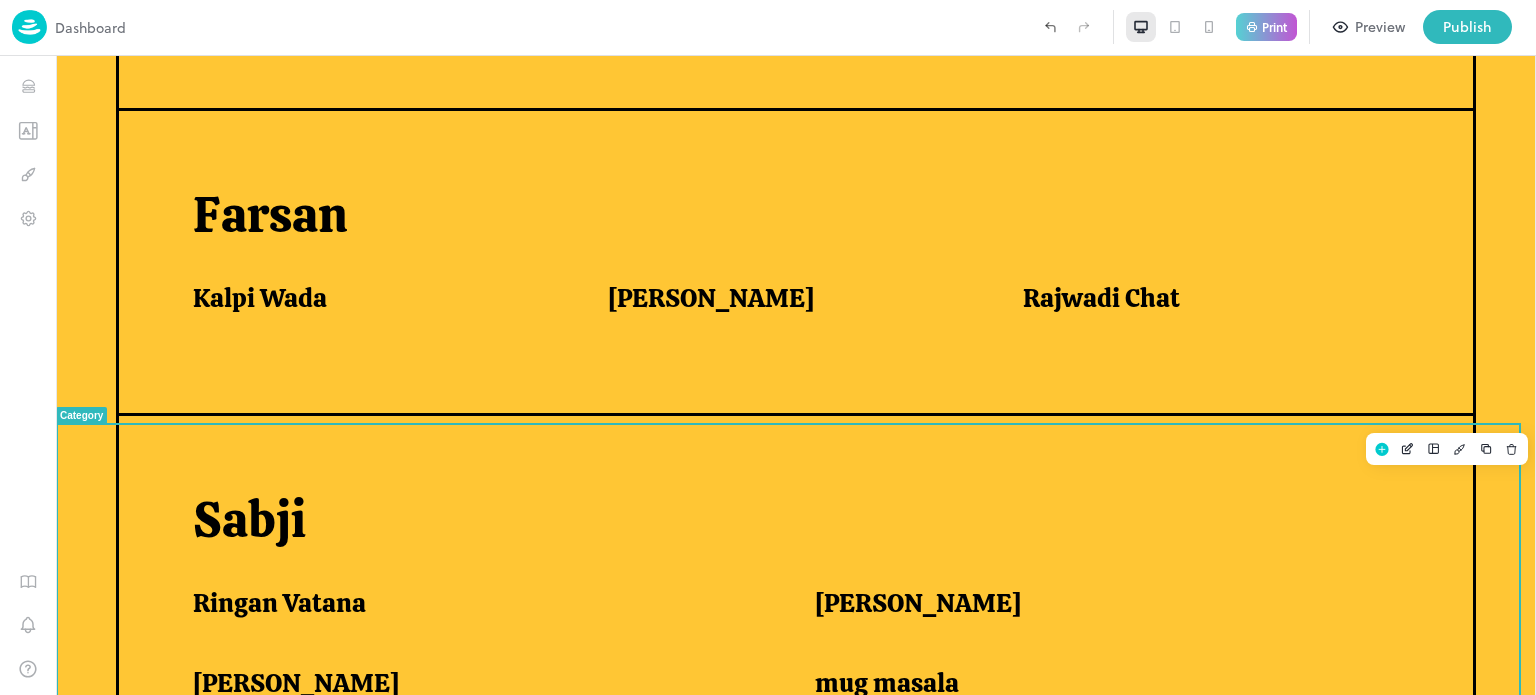 scroll, scrollTop: 1192, scrollLeft: 0, axis: vertical 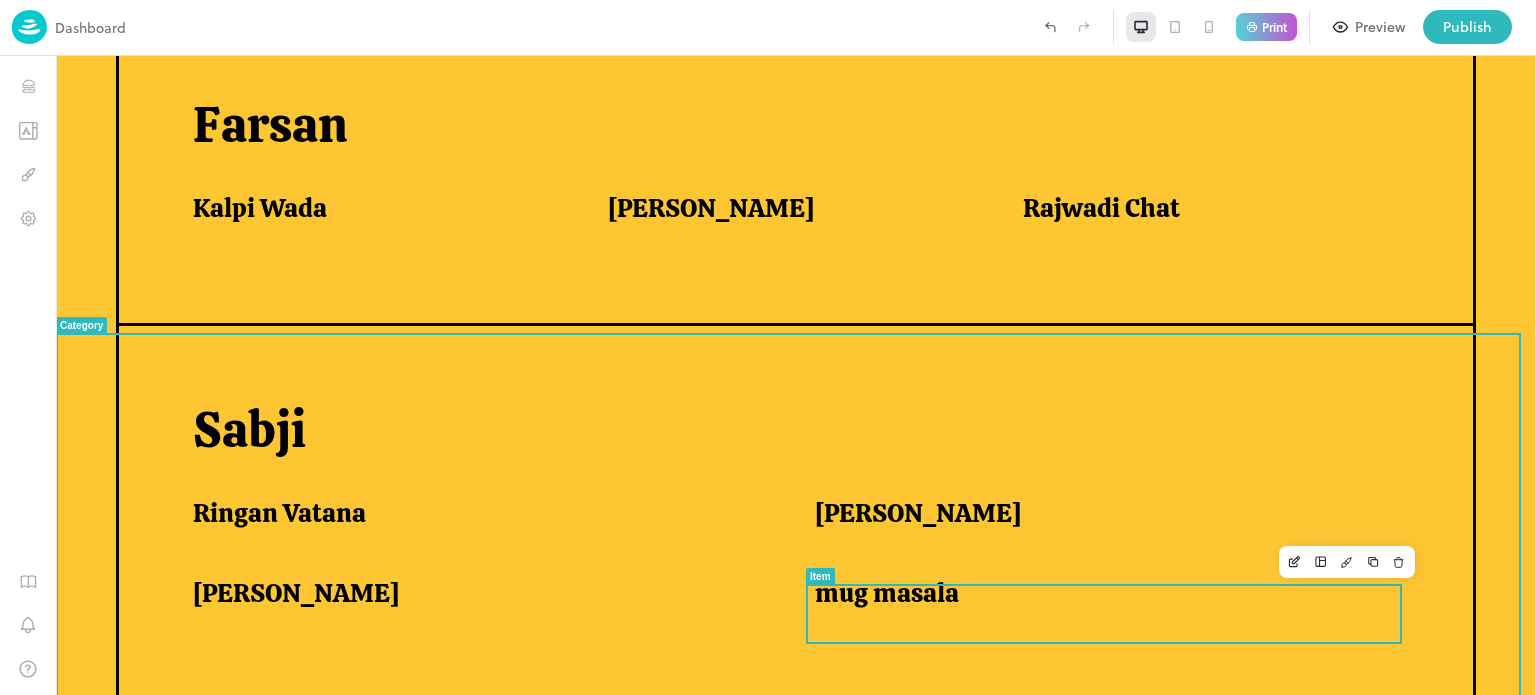 click on "mug masala" at bounding box center (887, 593) 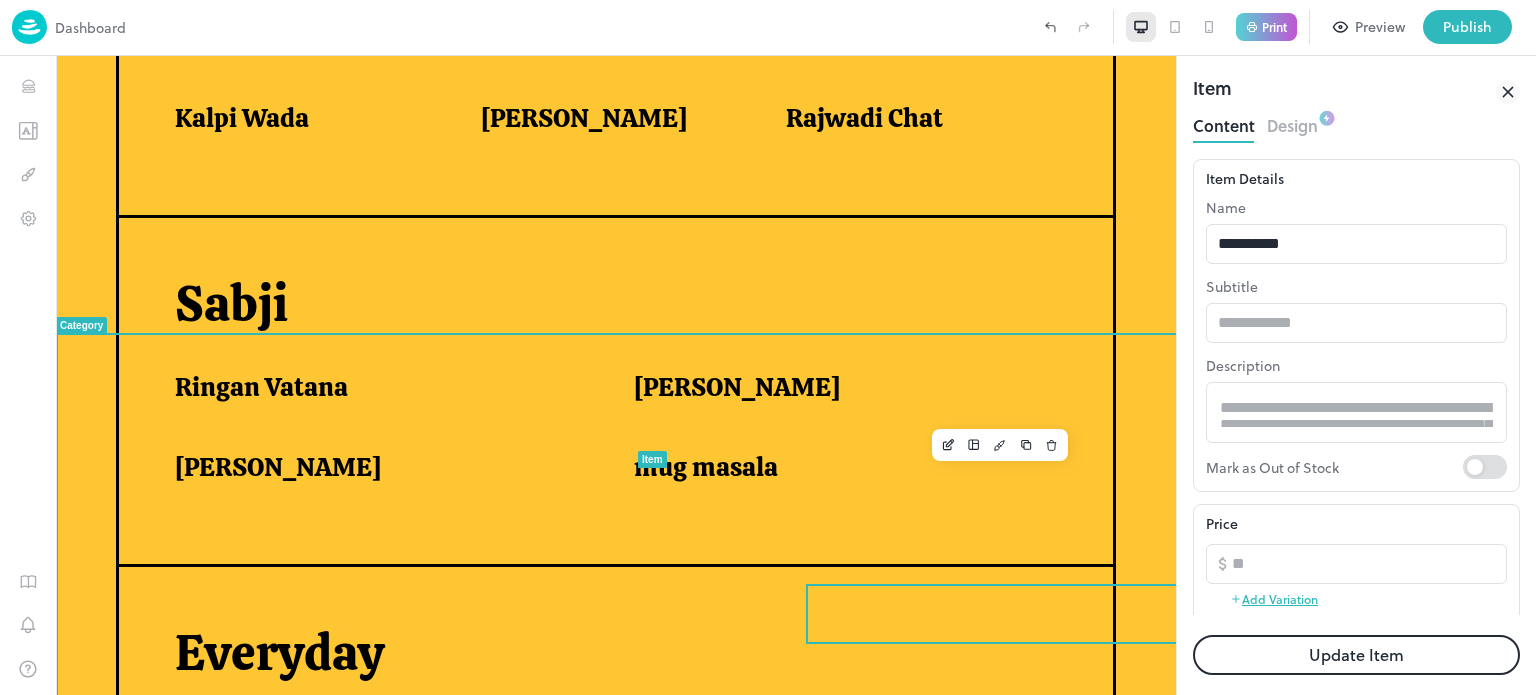 scroll, scrollTop: 1102, scrollLeft: 0, axis: vertical 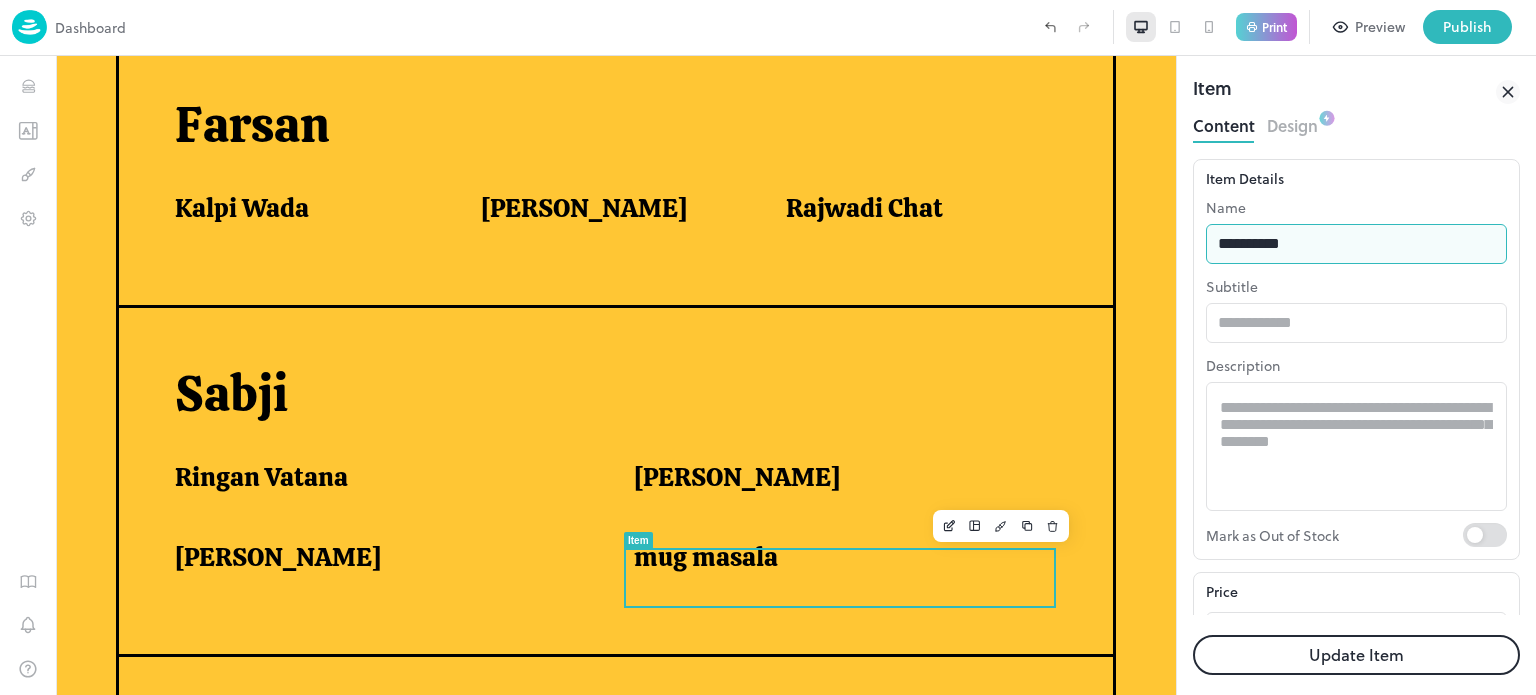 click on "**********" at bounding box center (1356, 244) 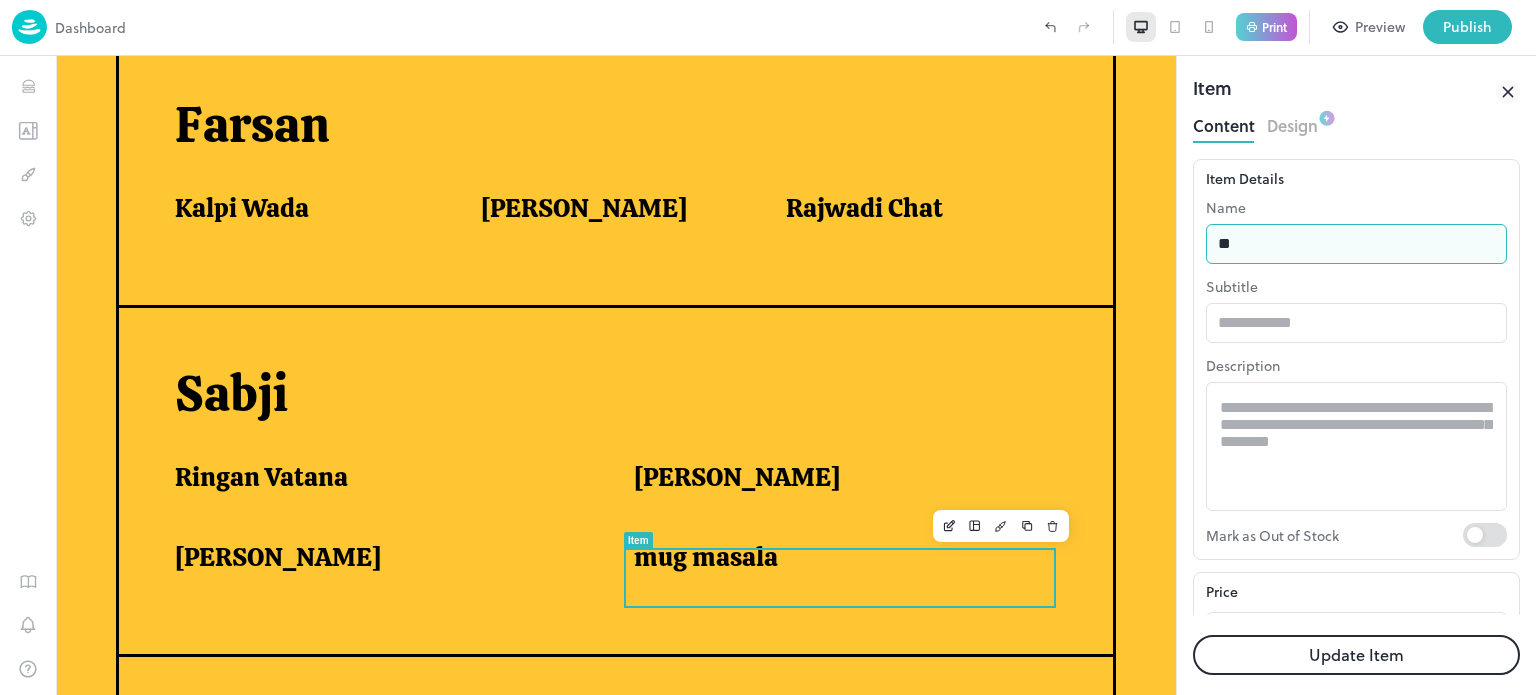 type on "*" 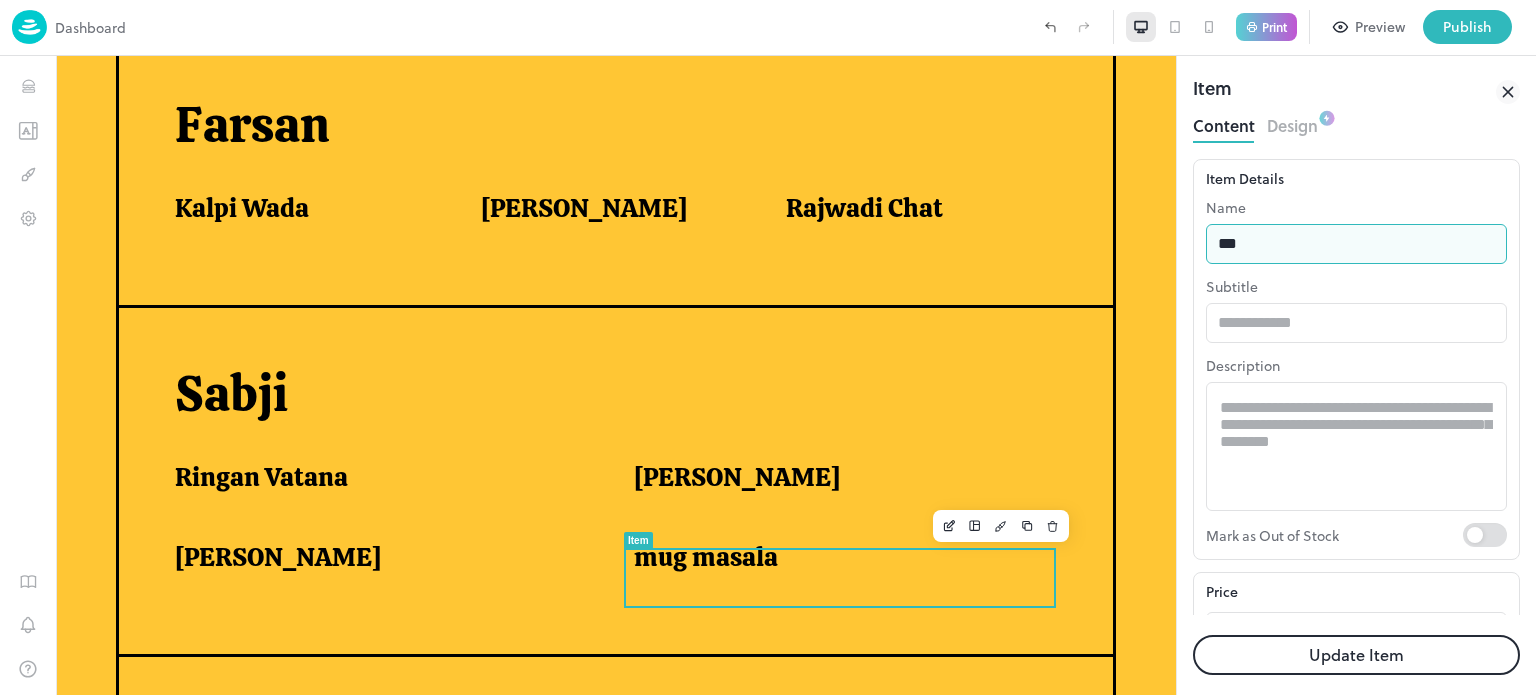 type on "**********" 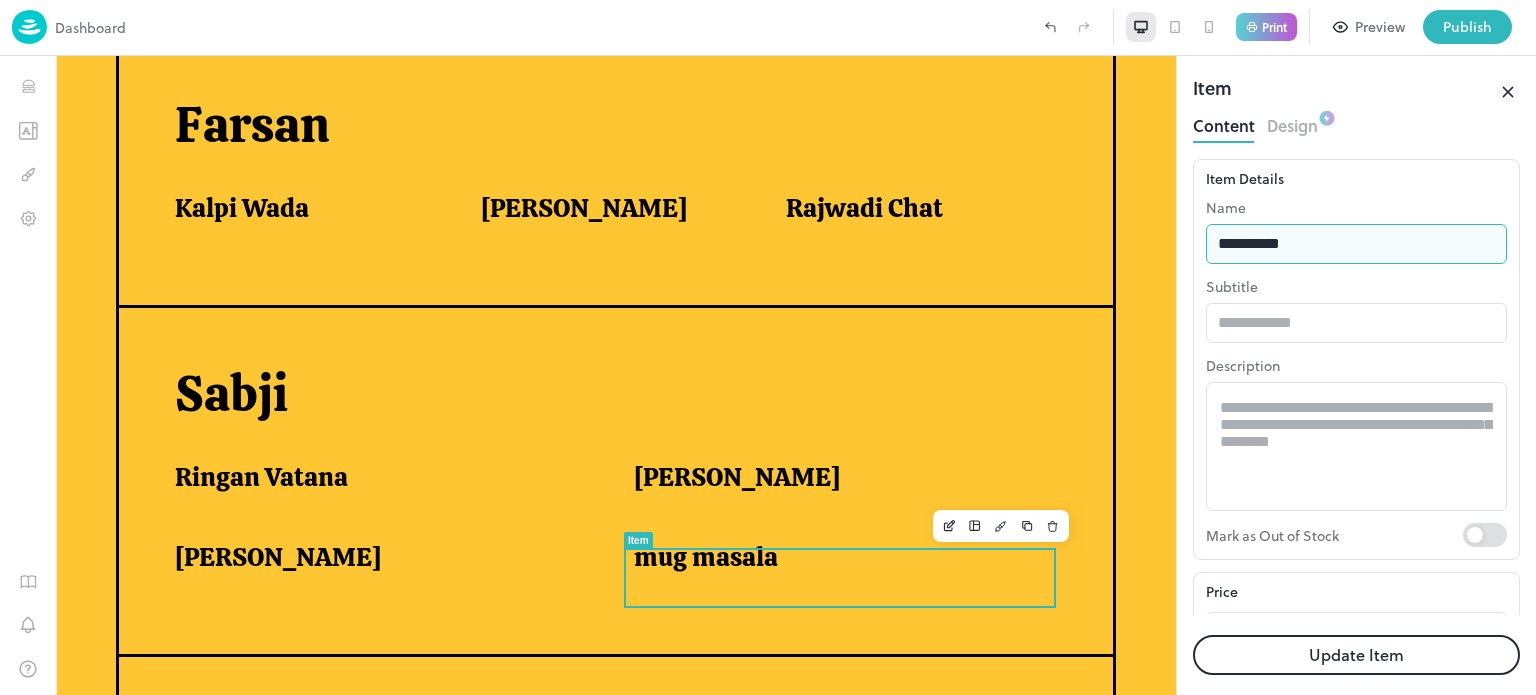 click on "Update Item" at bounding box center (1356, 655) 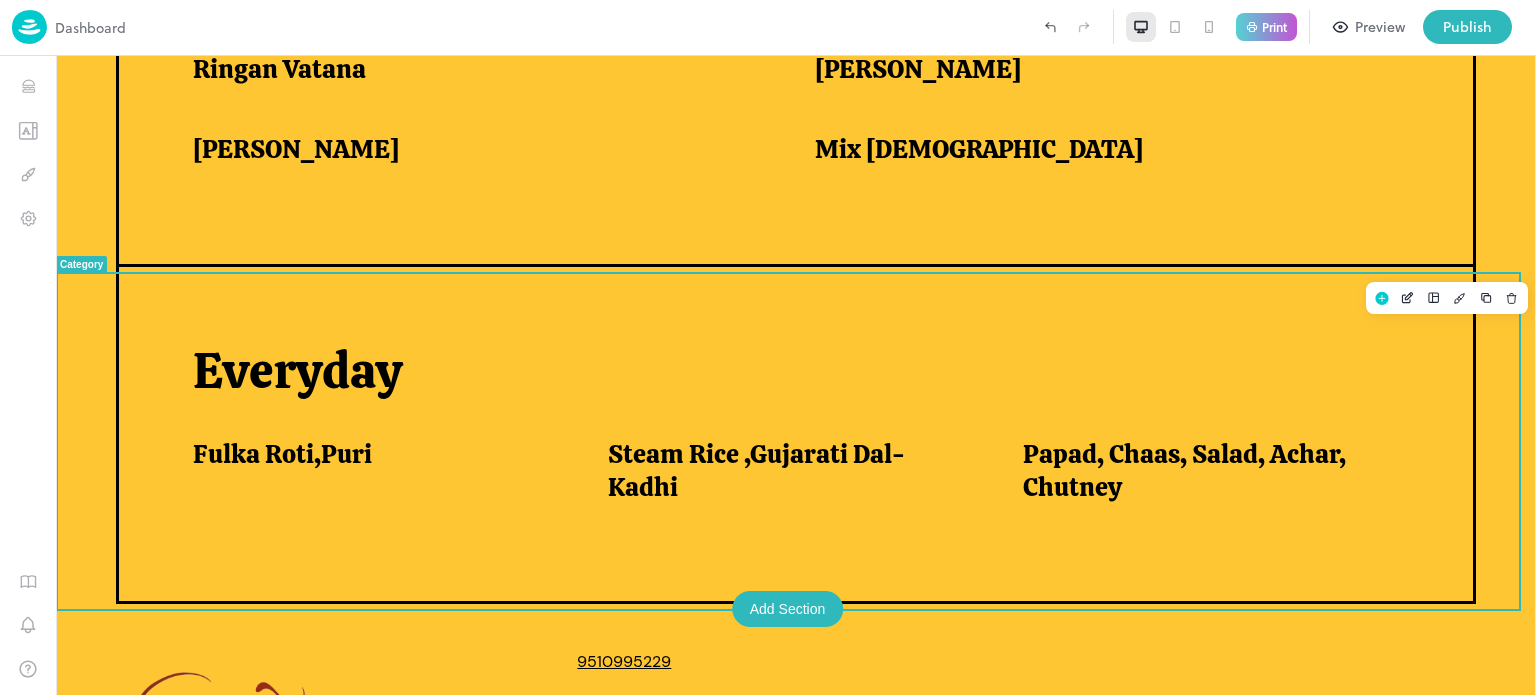 scroll, scrollTop: 1635, scrollLeft: 0, axis: vertical 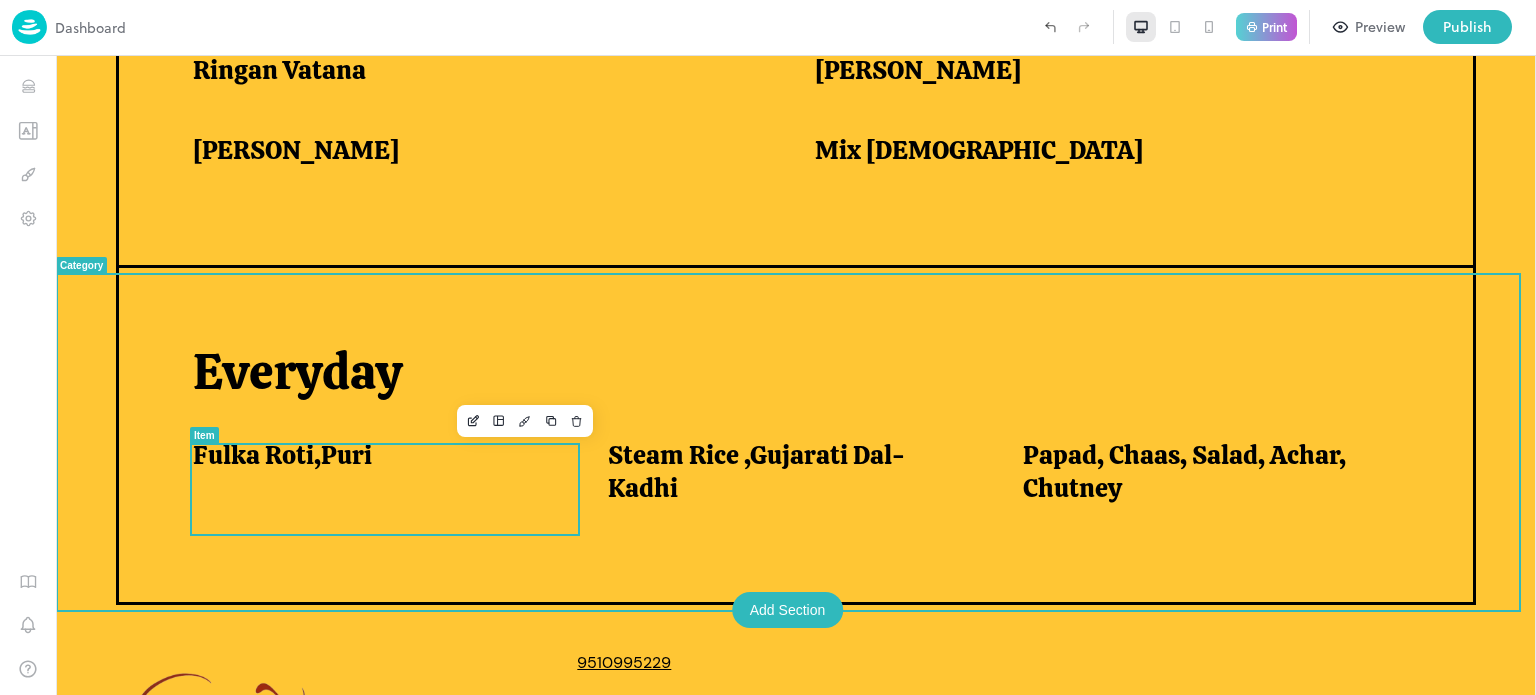click on "Fulka Roti,Puri" at bounding box center [376, 455] 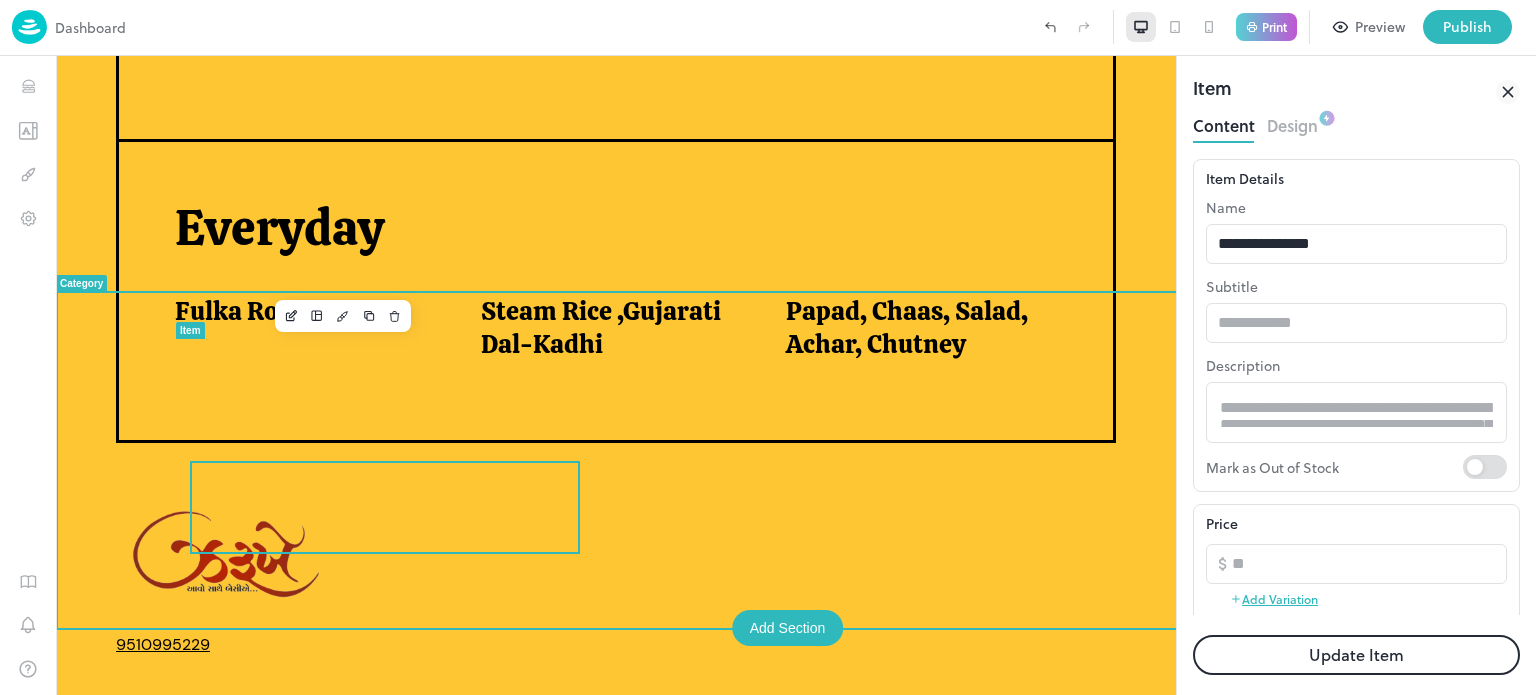 scroll, scrollTop: 0, scrollLeft: 0, axis: both 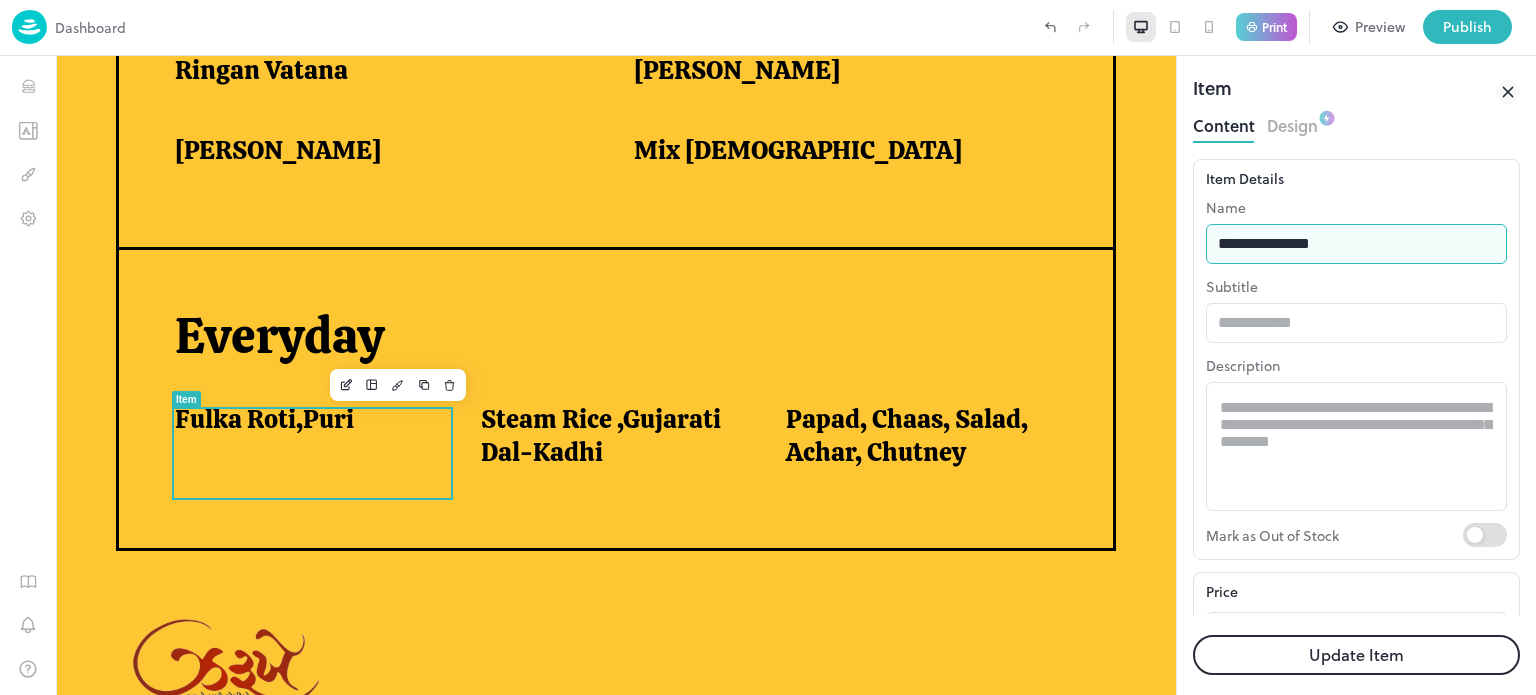 click on "**********" at bounding box center (1356, 244) 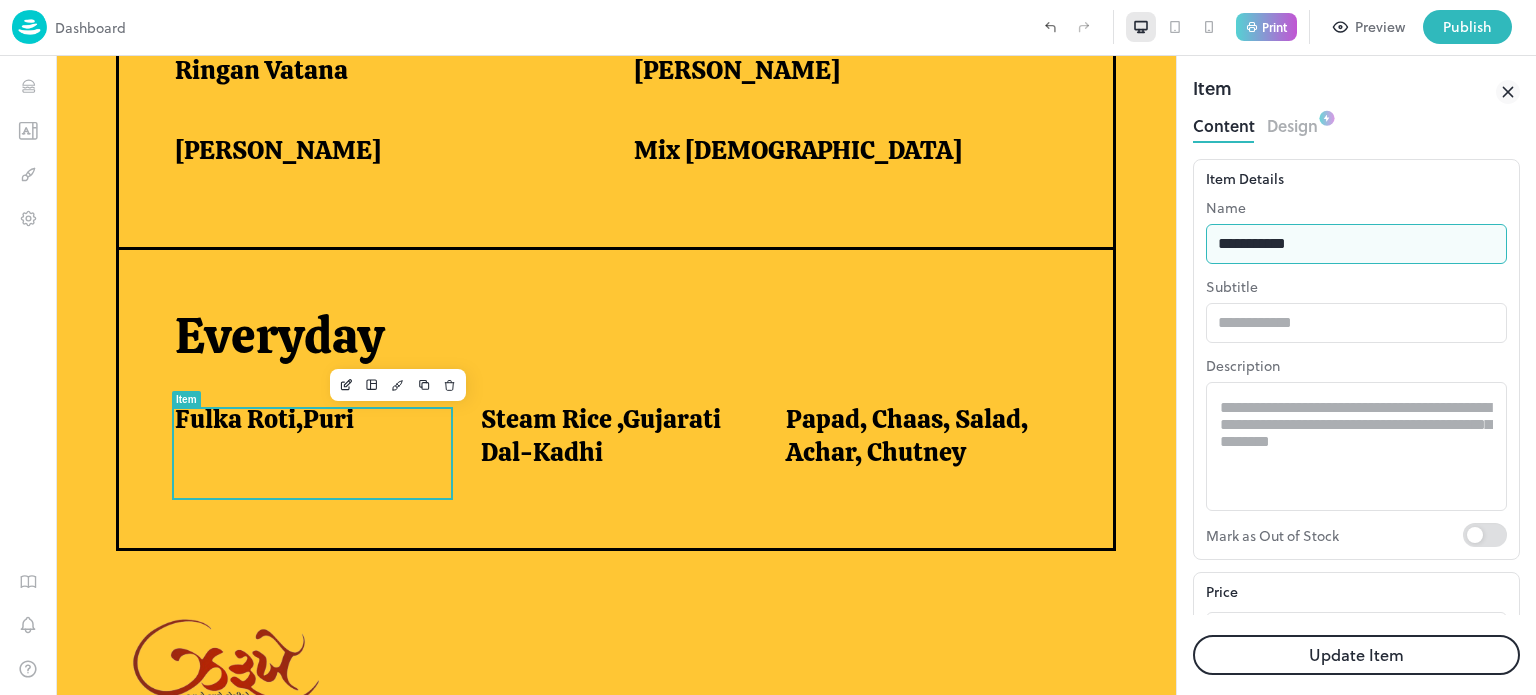 type on "**********" 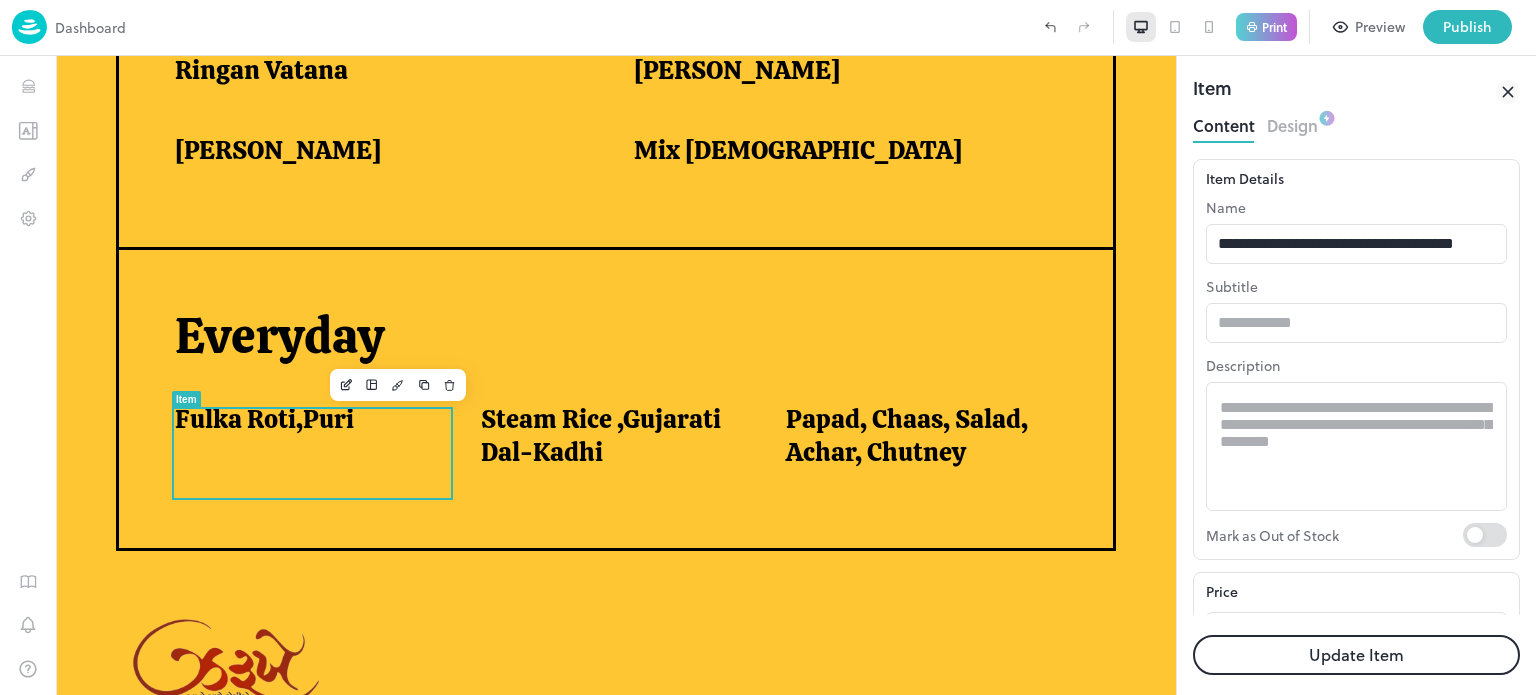 click on "Update Item" at bounding box center (1356, 655) 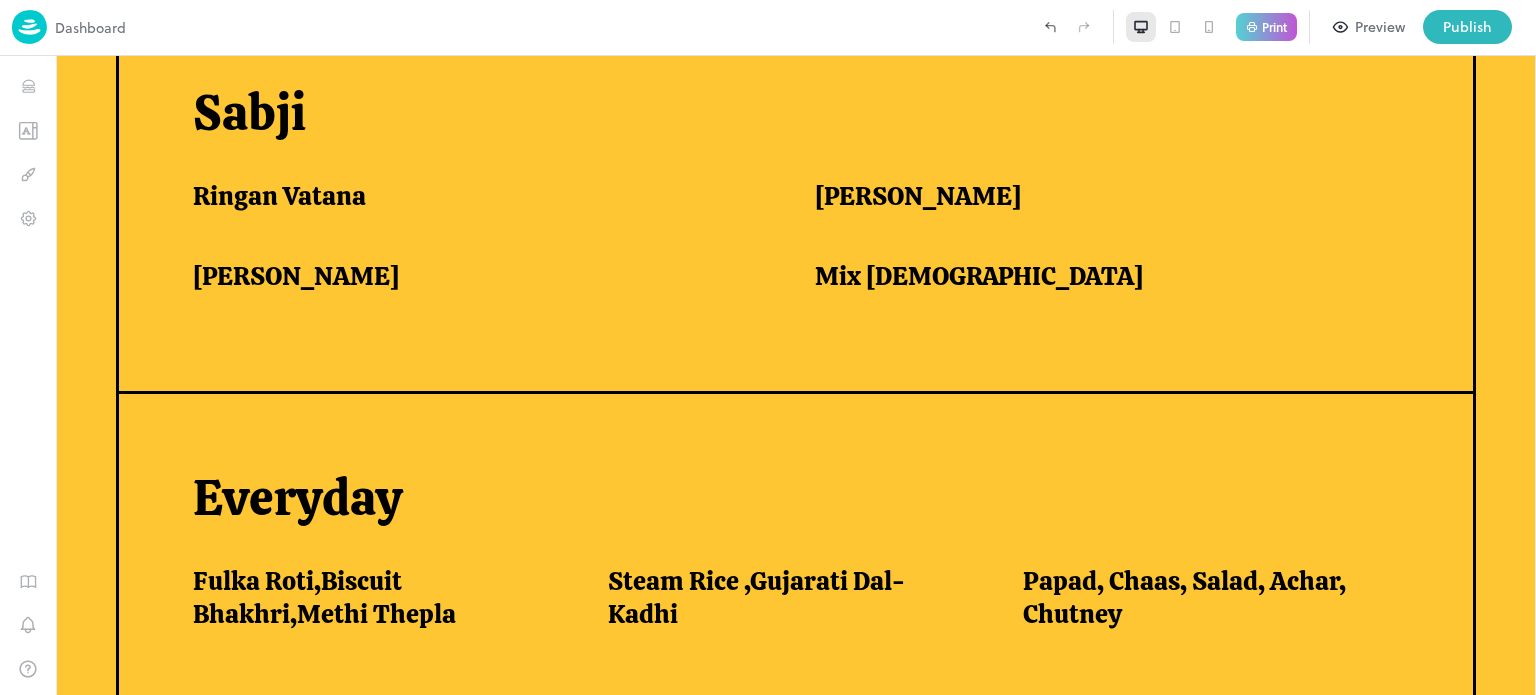 scroll, scrollTop: 1635, scrollLeft: 0, axis: vertical 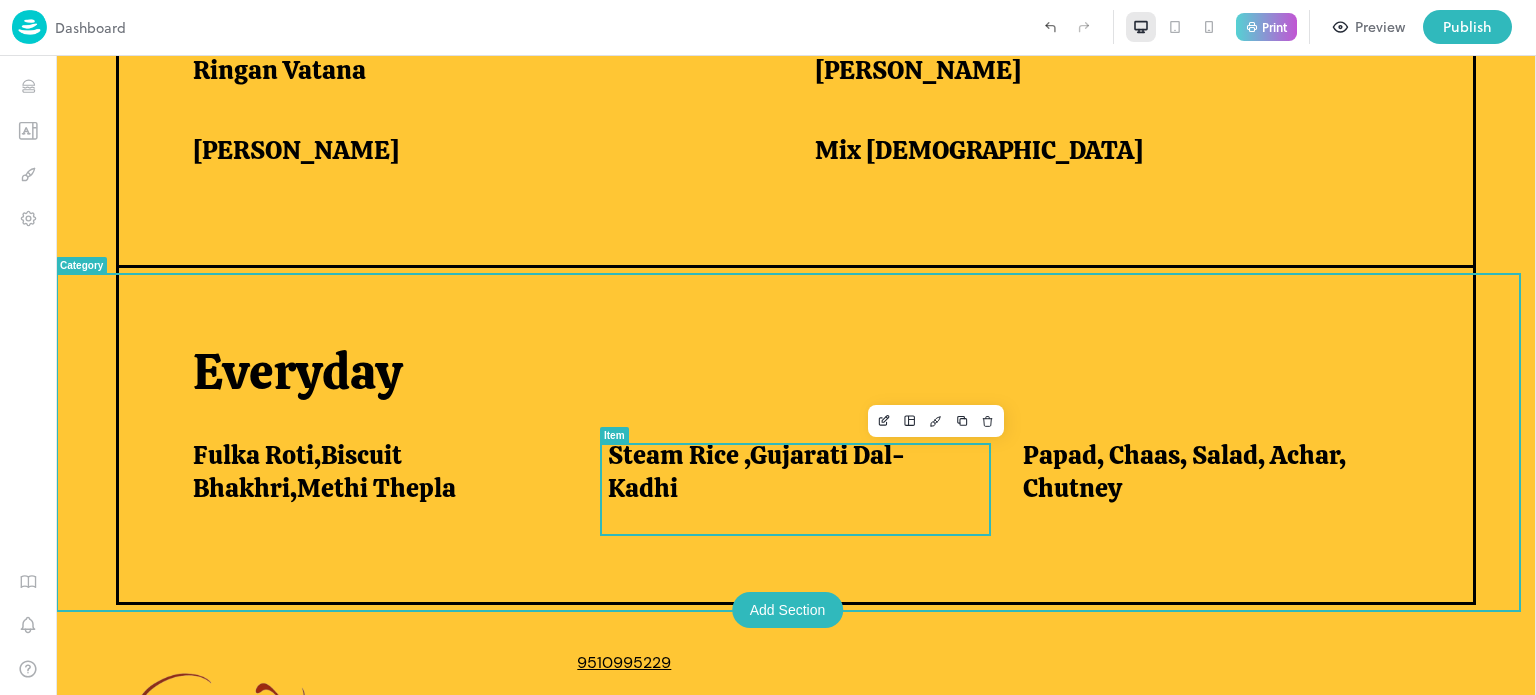 click on "Steam Rice ,Gujarati Dal-Kadhi" at bounding box center (791, 471) 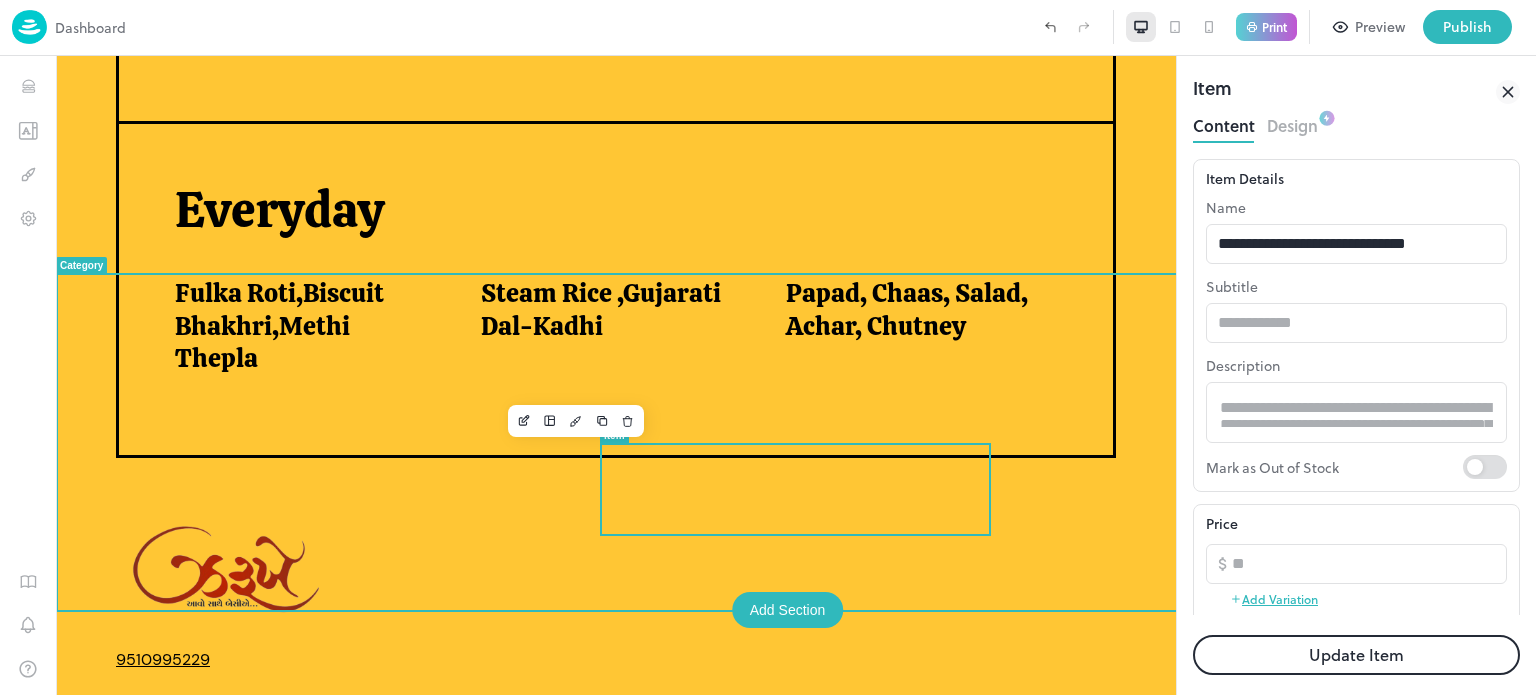 scroll, scrollTop: 1509, scrollLeft: 0, axis: vertical 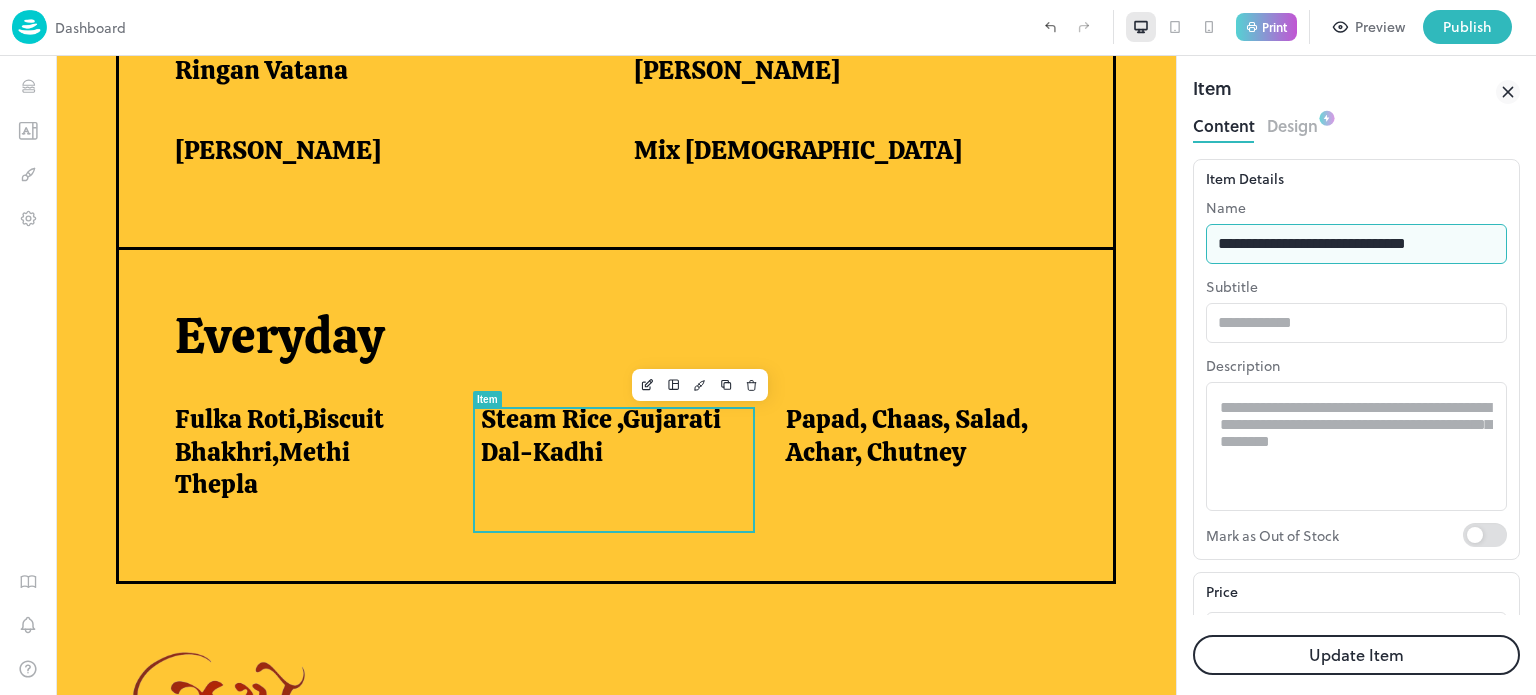 click on "**********" at bounding box center [1356, 244] 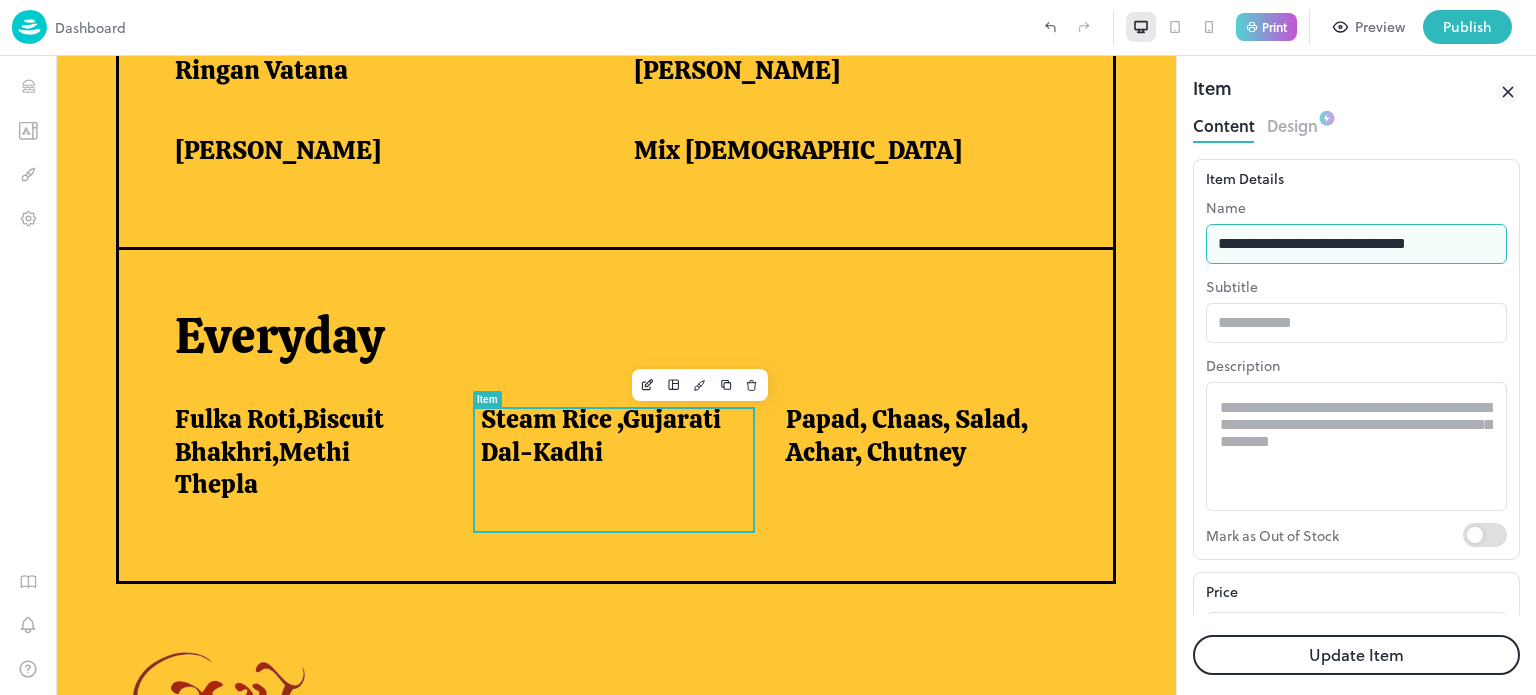 type on "**********" 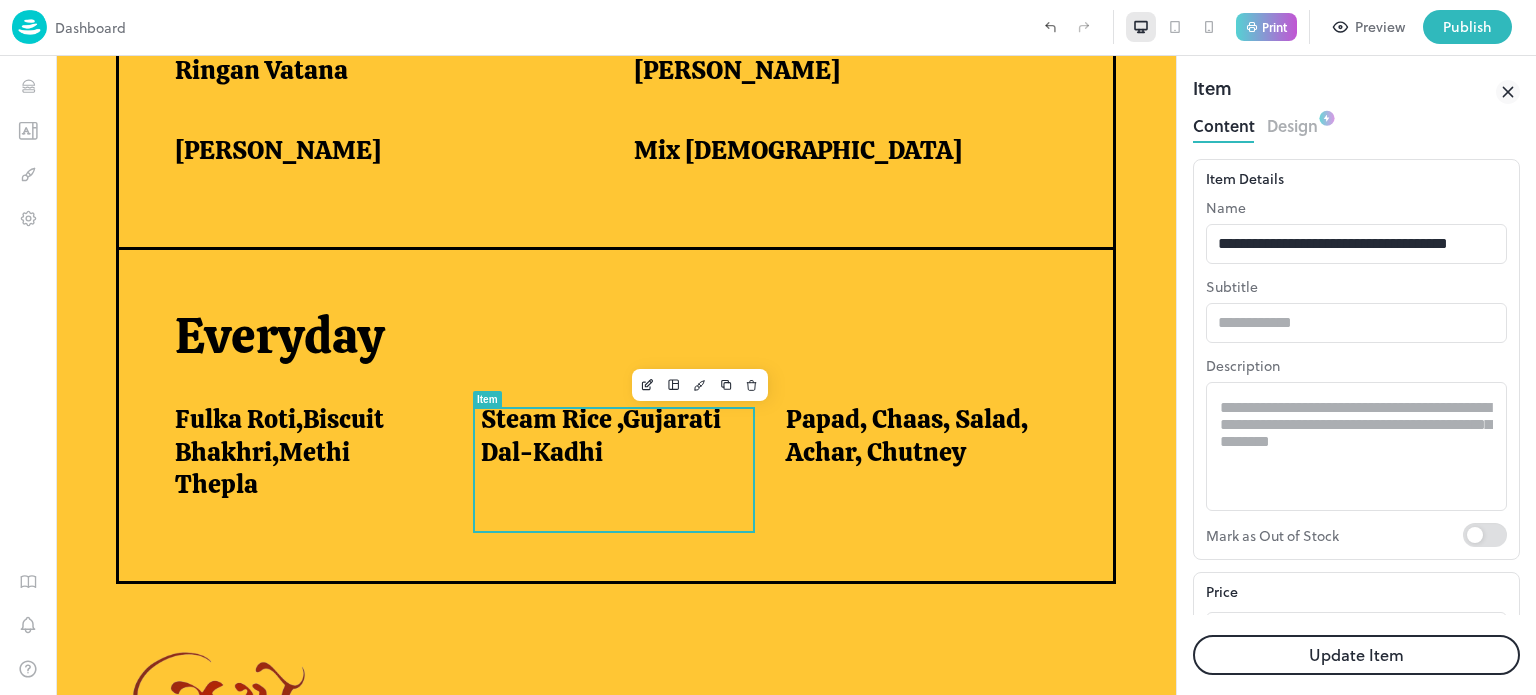 click on "Update Item" at bounding box center (1356, 655) 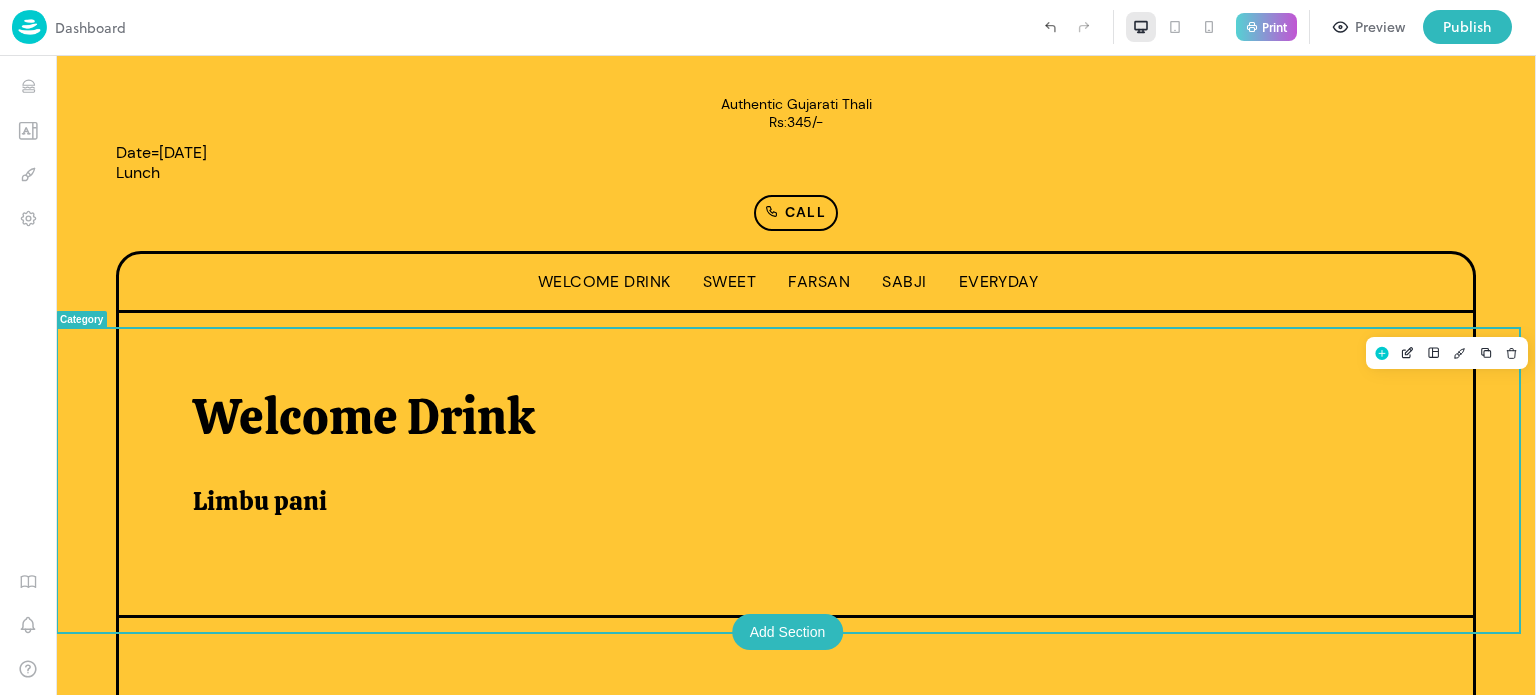 scroll, scrollTop: 224, scrollLeft: 0, axis: vertical 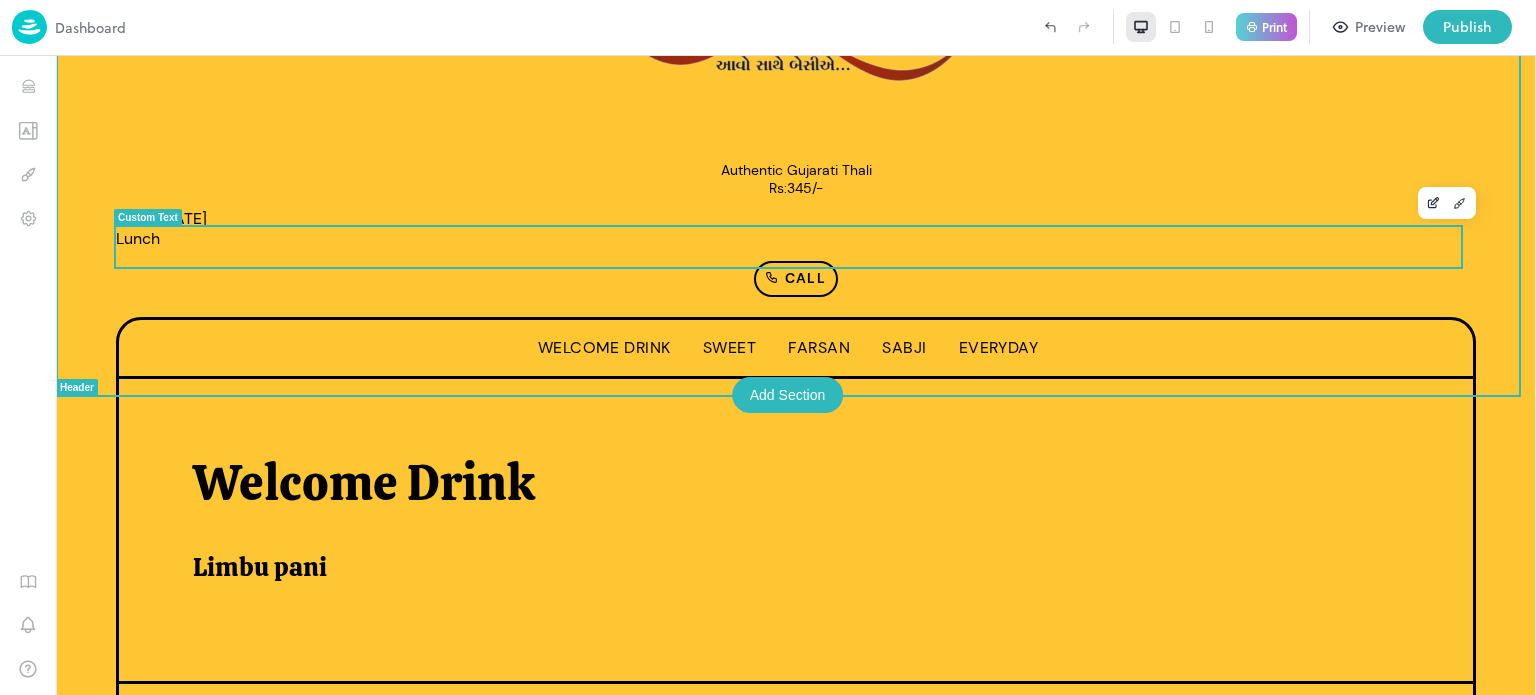 click on "Date=[DATE]
Lunch" at bounding box center (796, 229) 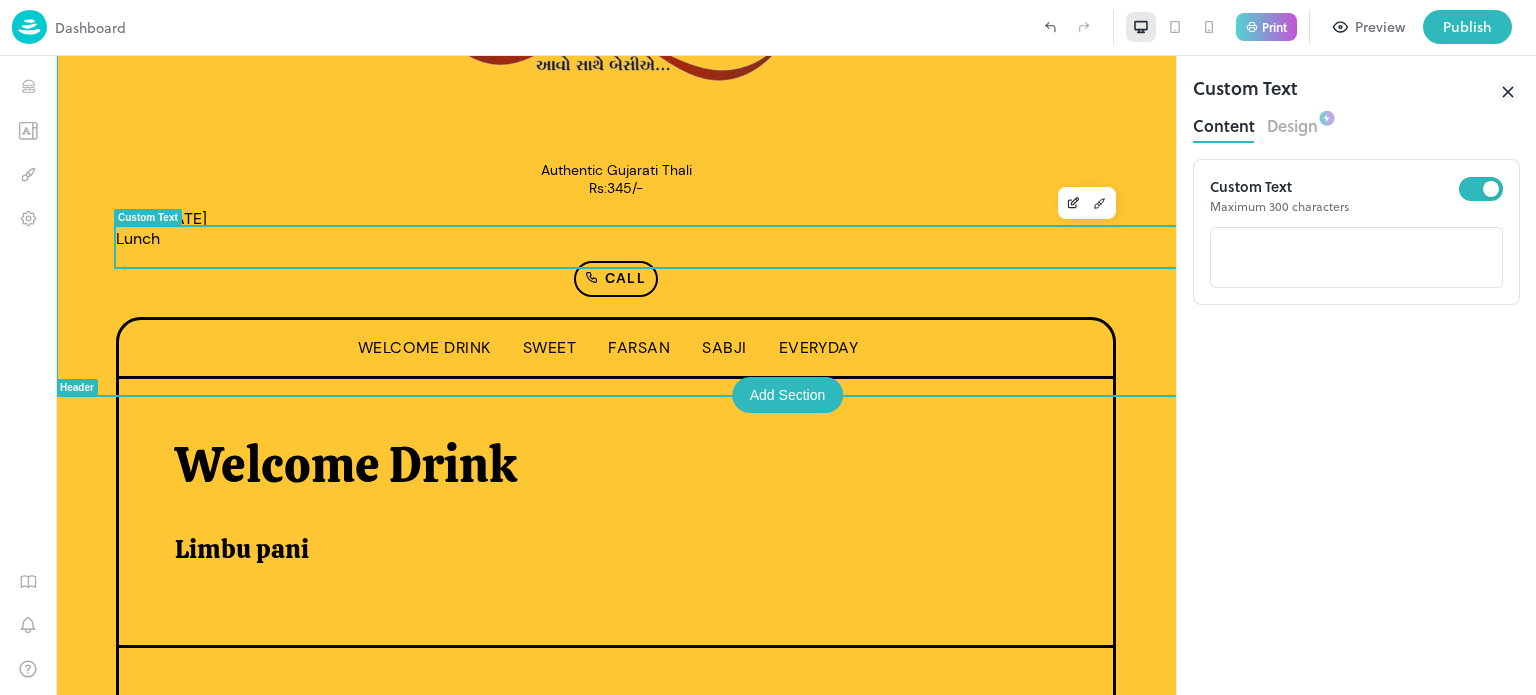 scroll, scrollTop: 0, scrollLeft: 0, axis: both 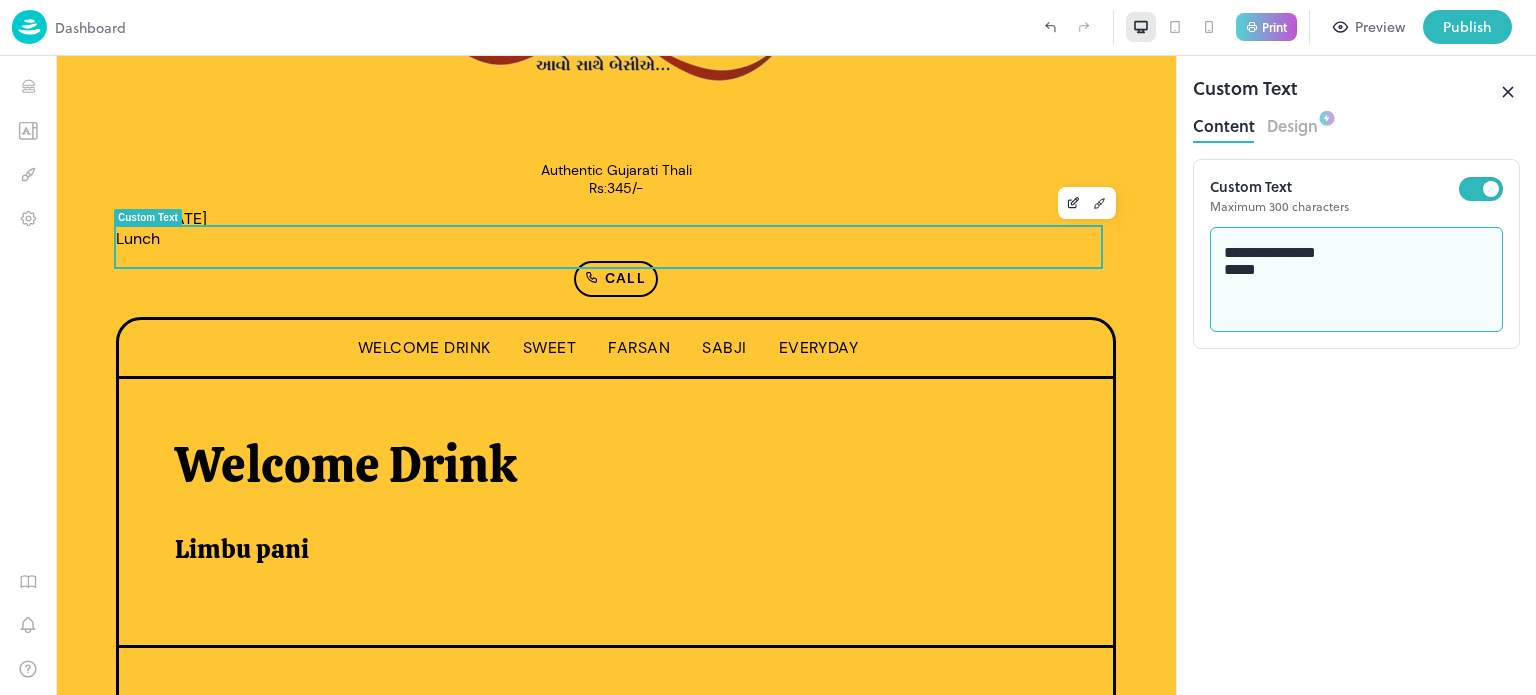 click on "**********" at bounding box center [1357, 280] 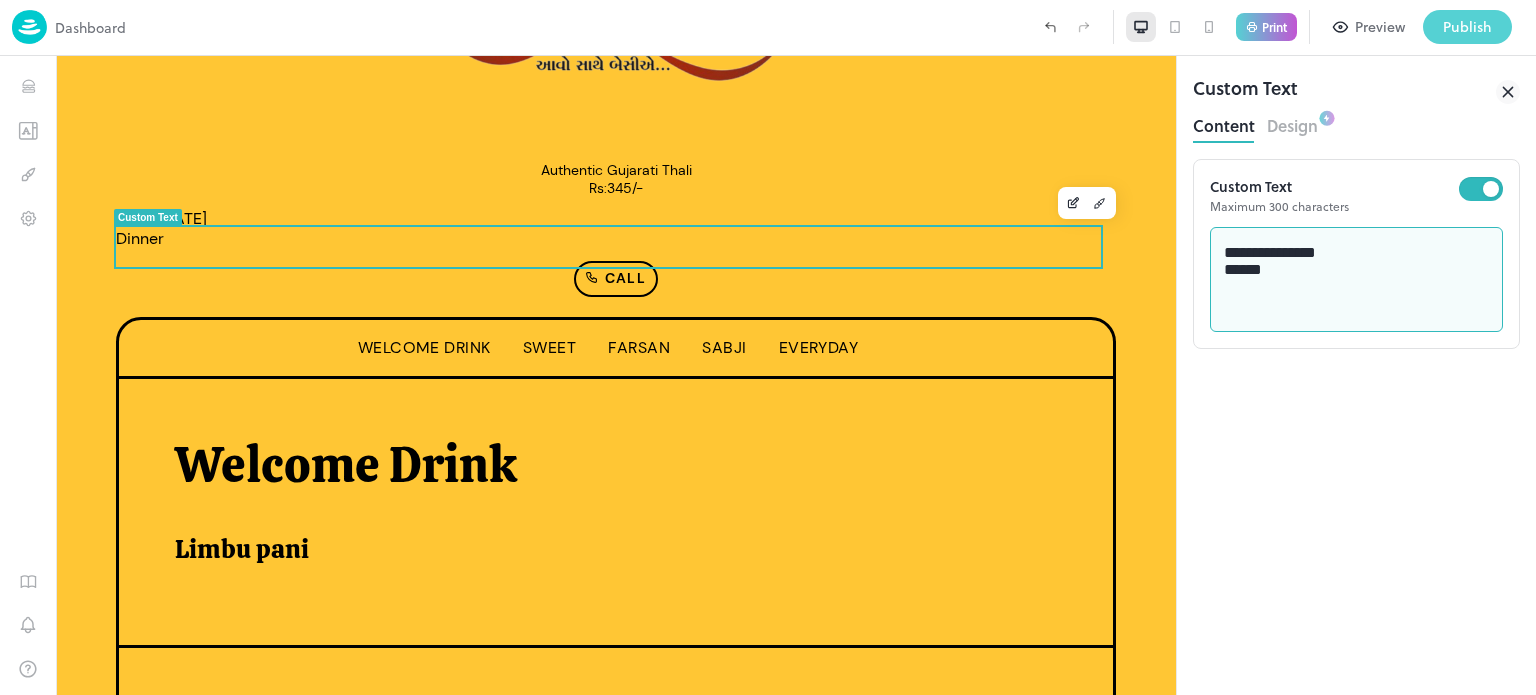 type on "**********" 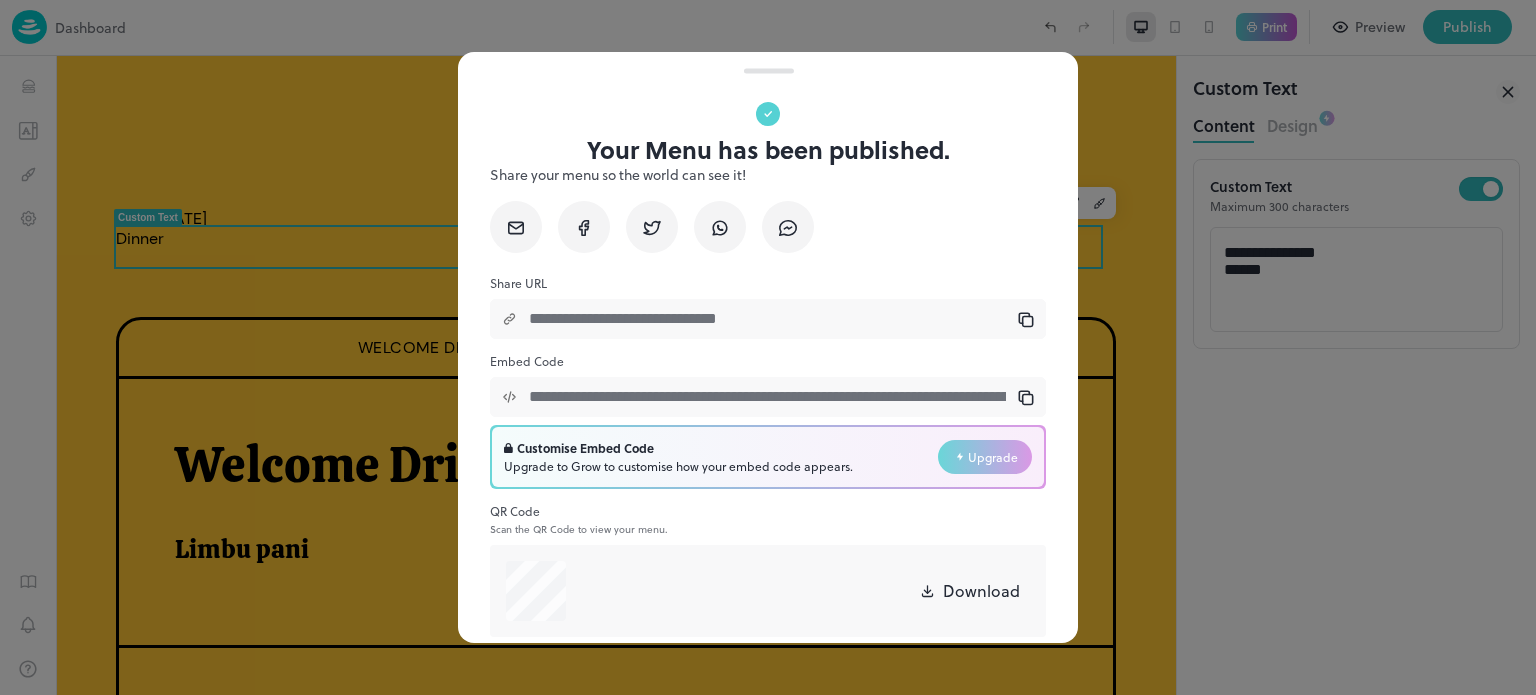 click on "Download" at bounding box center (981, 591) 